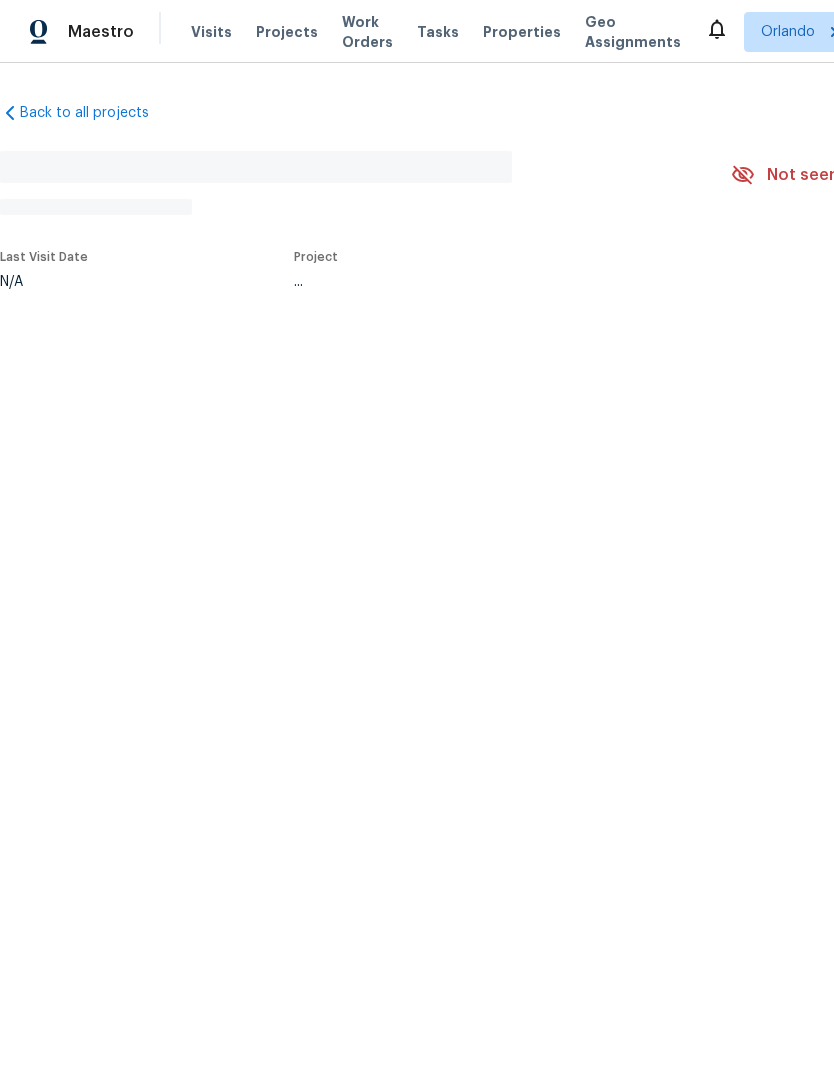 scroll, scrollTop: 0, scrollLeft: 0, axis: both 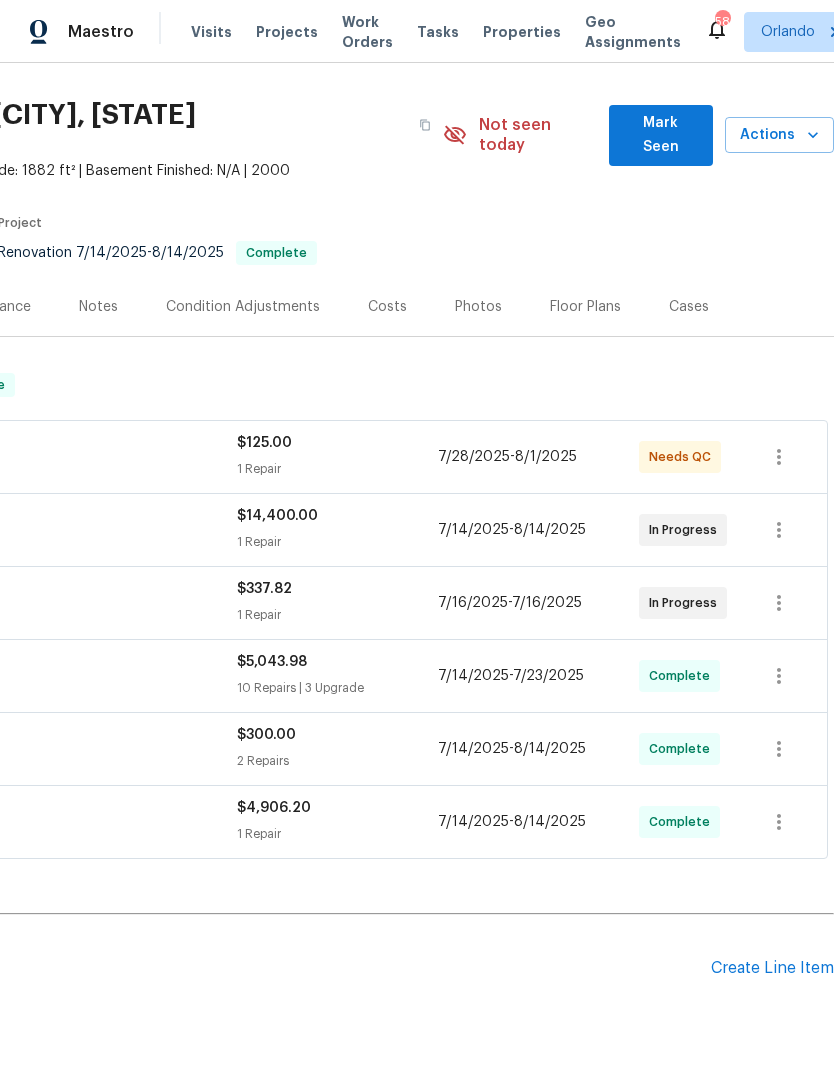 click on "Create Line Item" at bounding box center [772, 968] 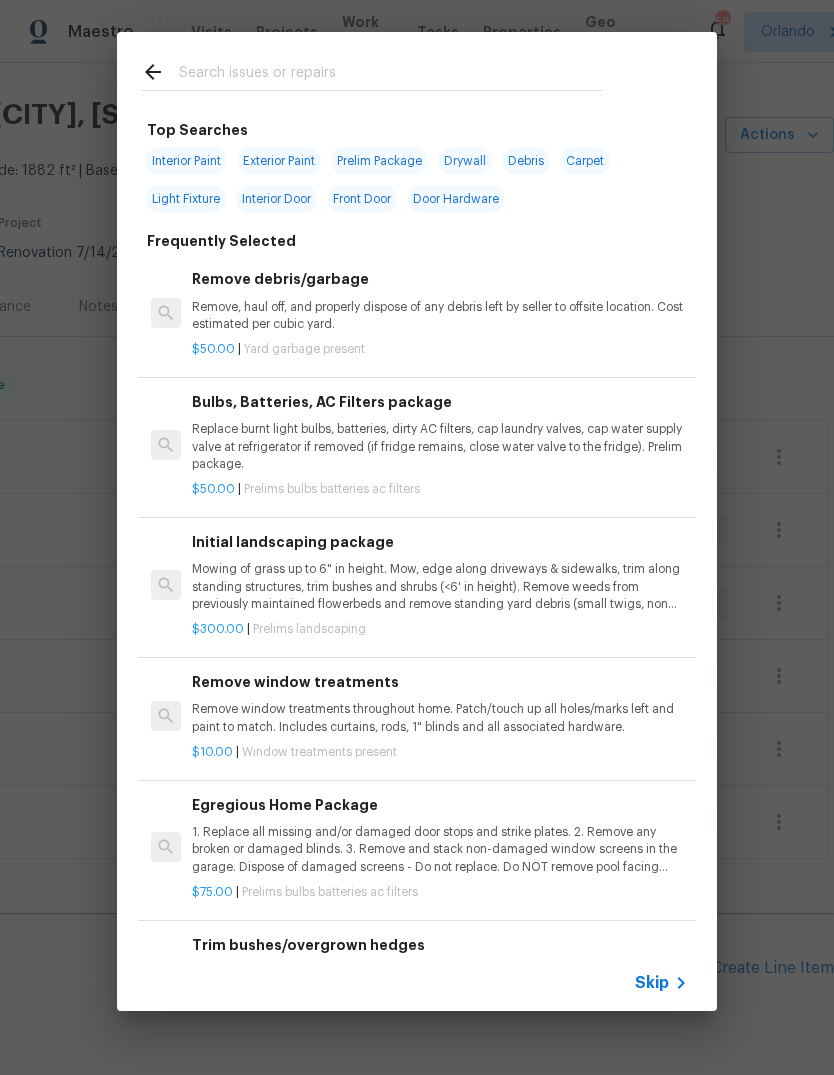 click at bounding box center [391, 75] 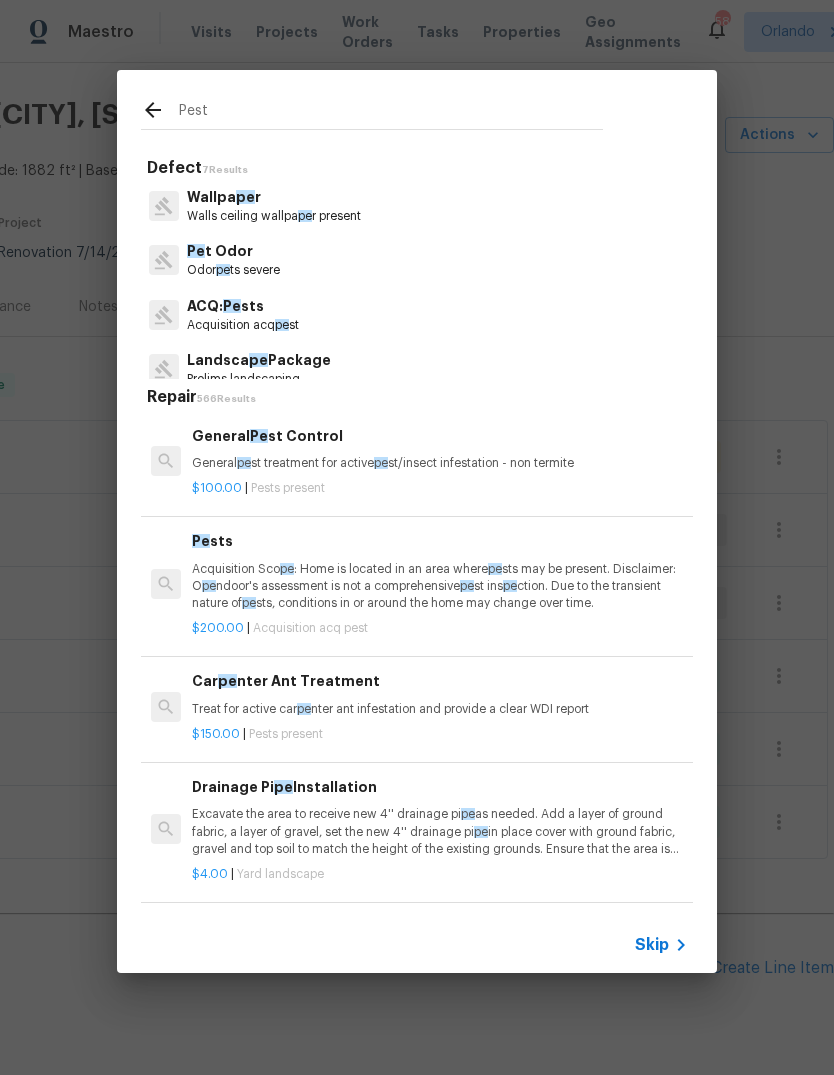 type on "Pests" 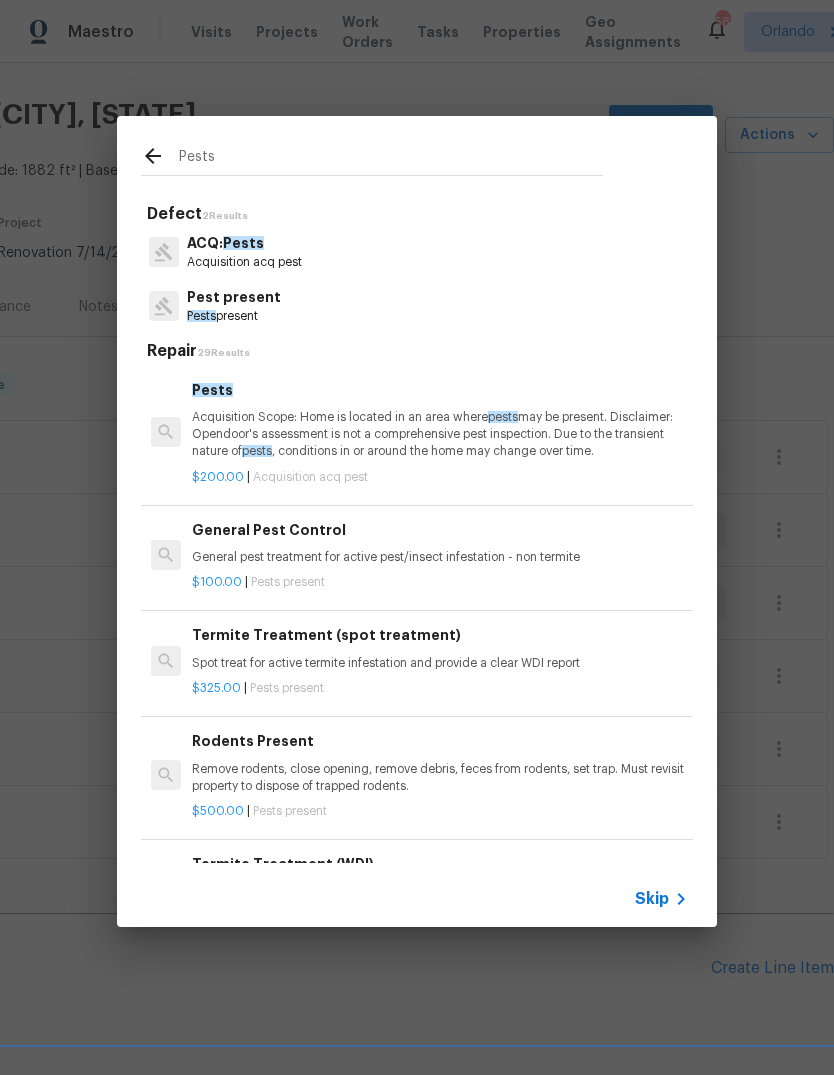 click on "General pest treatment for active pest/insect infestation - non termite" at bounding box center [440, 557] 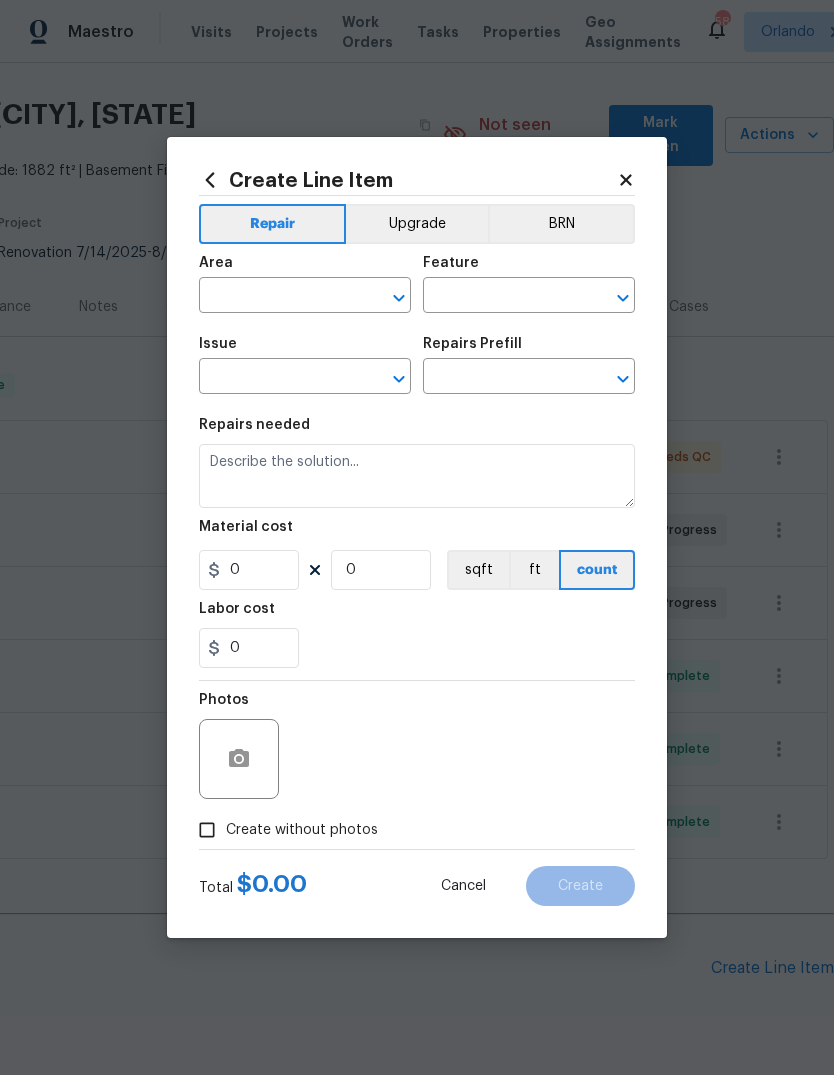type on "Pests" 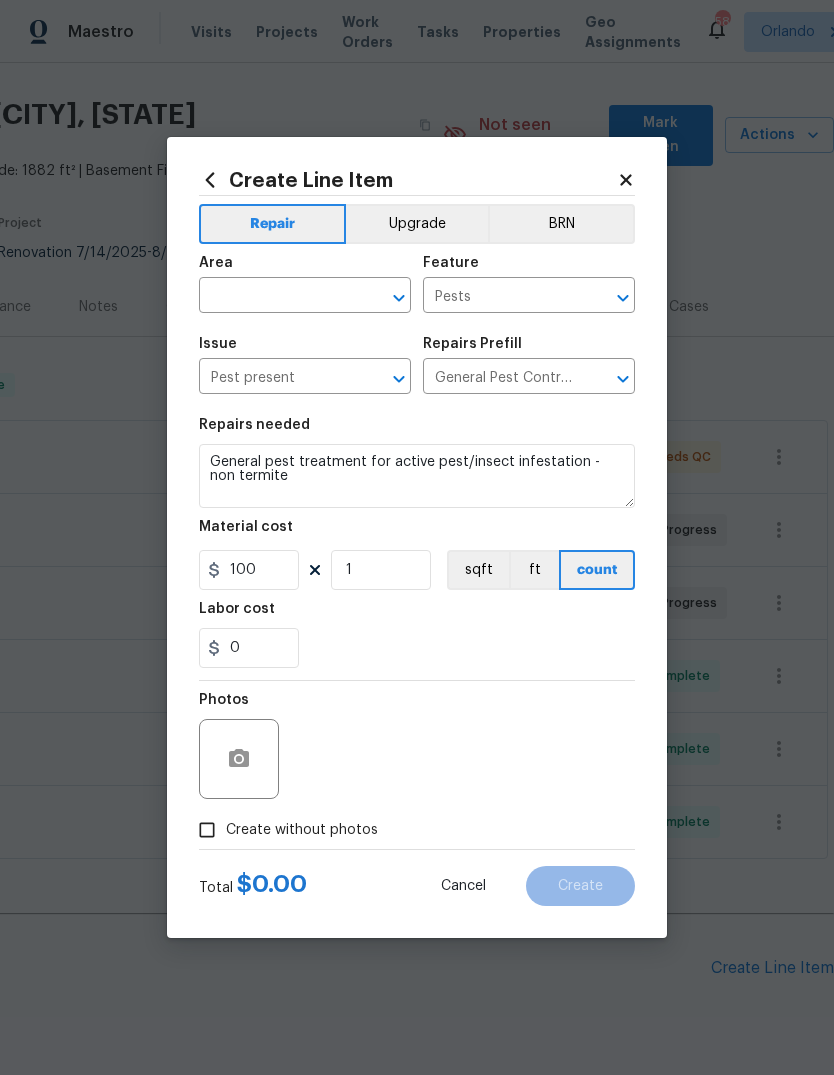 click on "count" at bounding box center [597, 570] 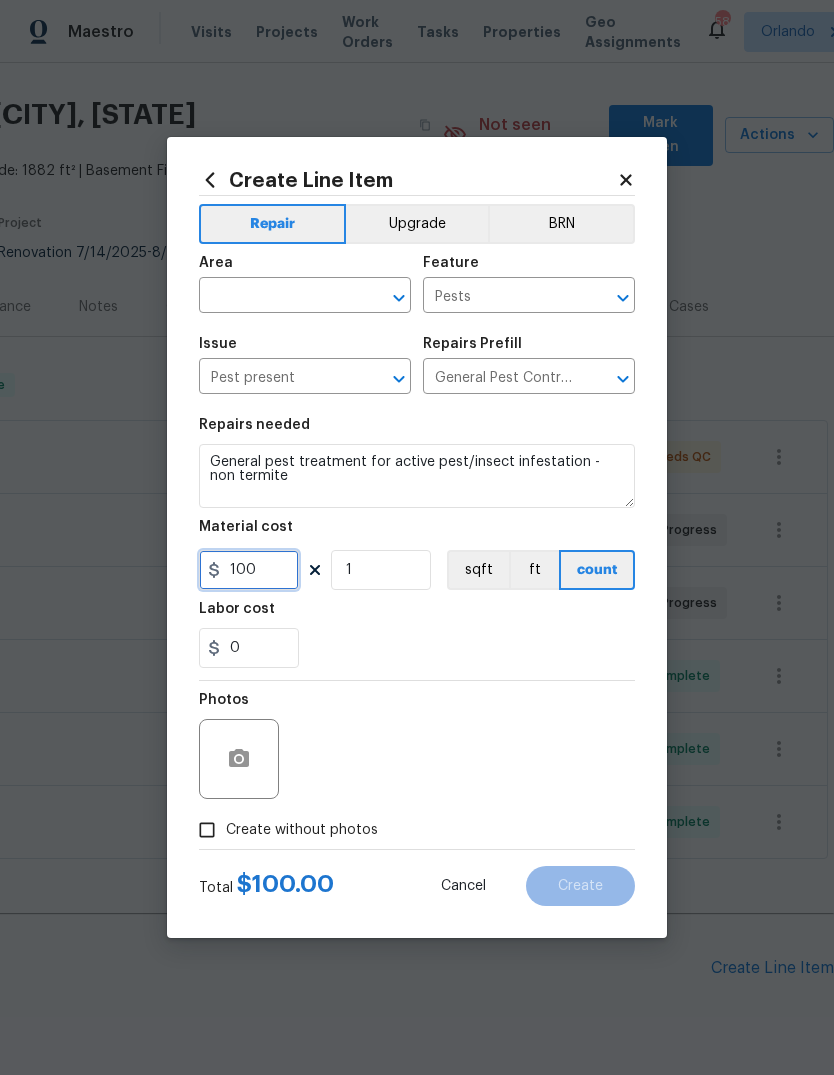 click on "100" at bounding box center [249, 570] 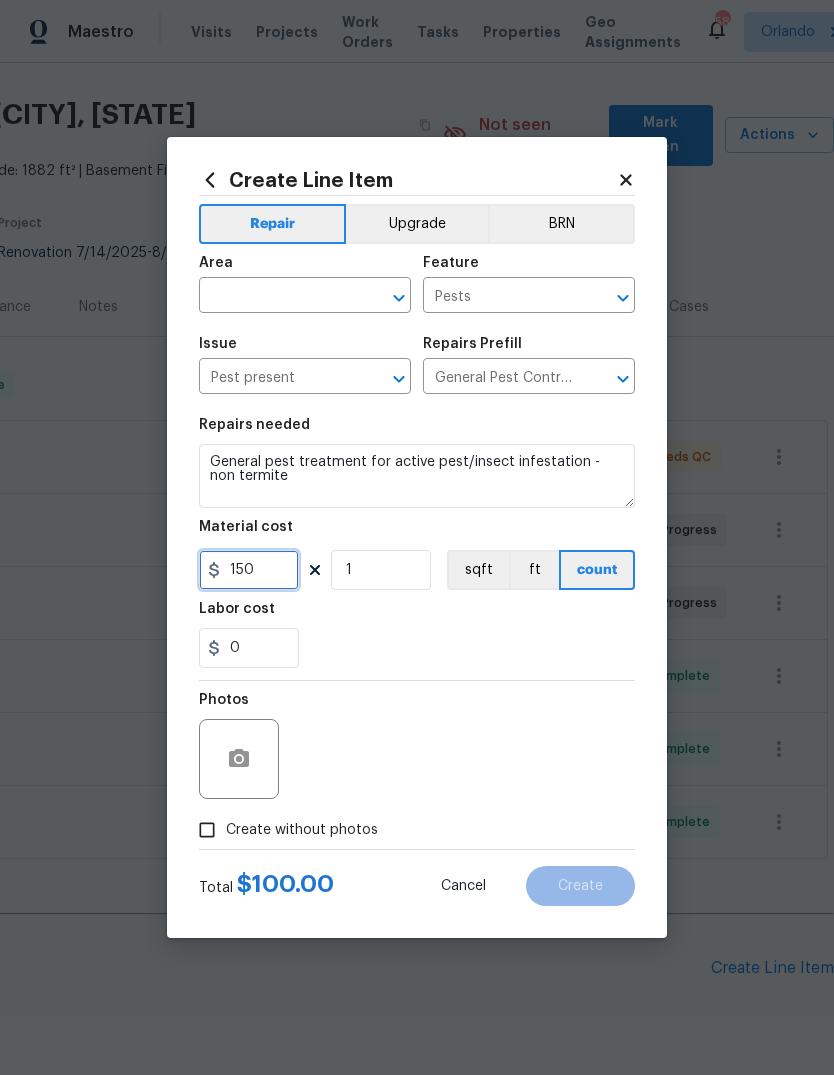 type on "150" 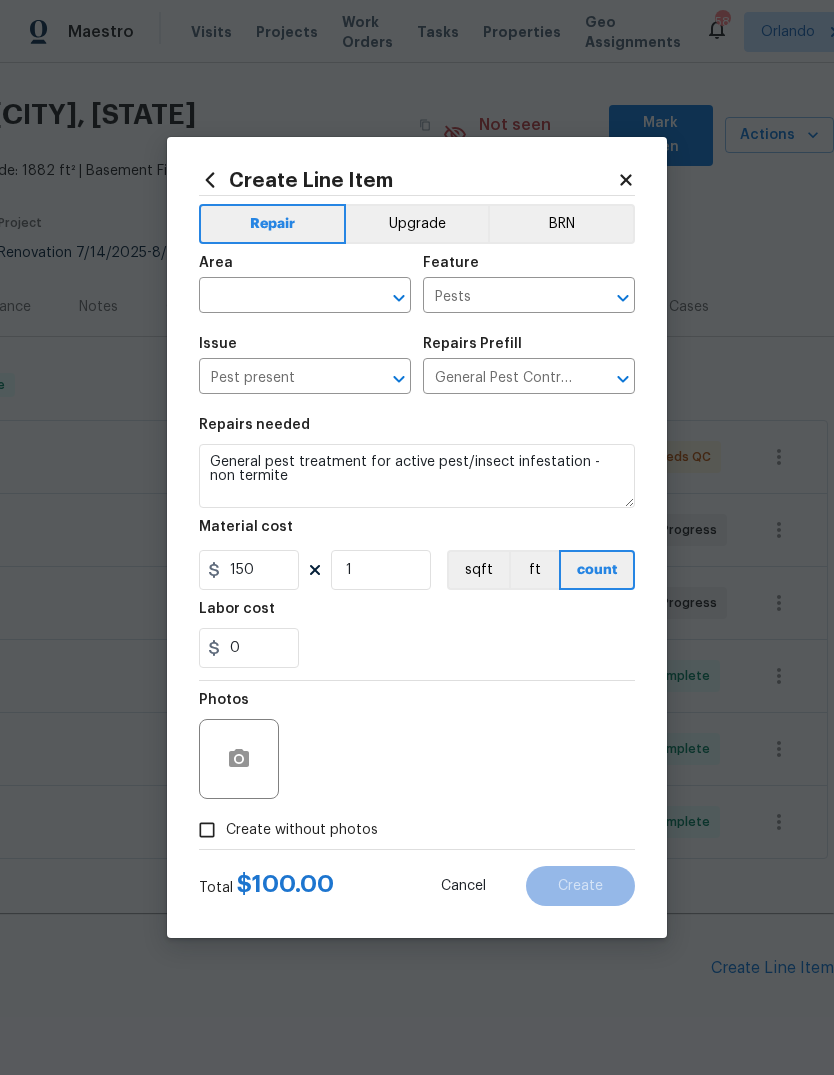click on "Area ​" at bounding box center [305, 284] 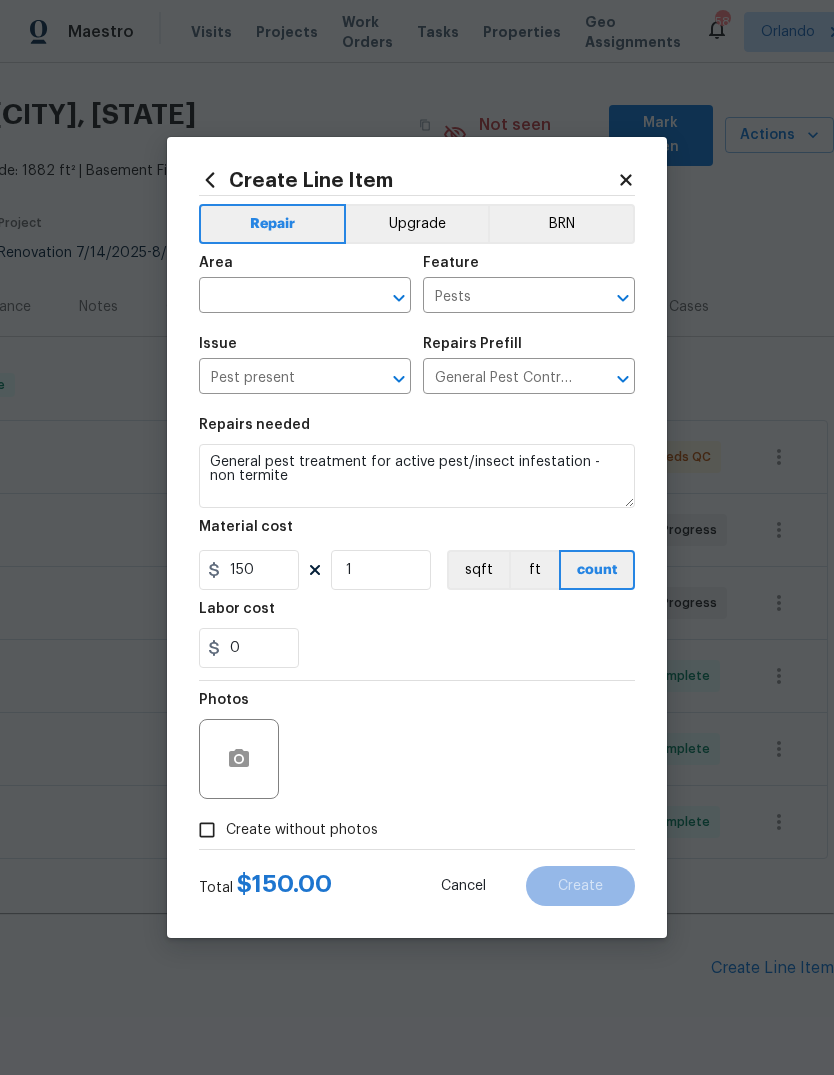 click at bounding box center (277, 297) 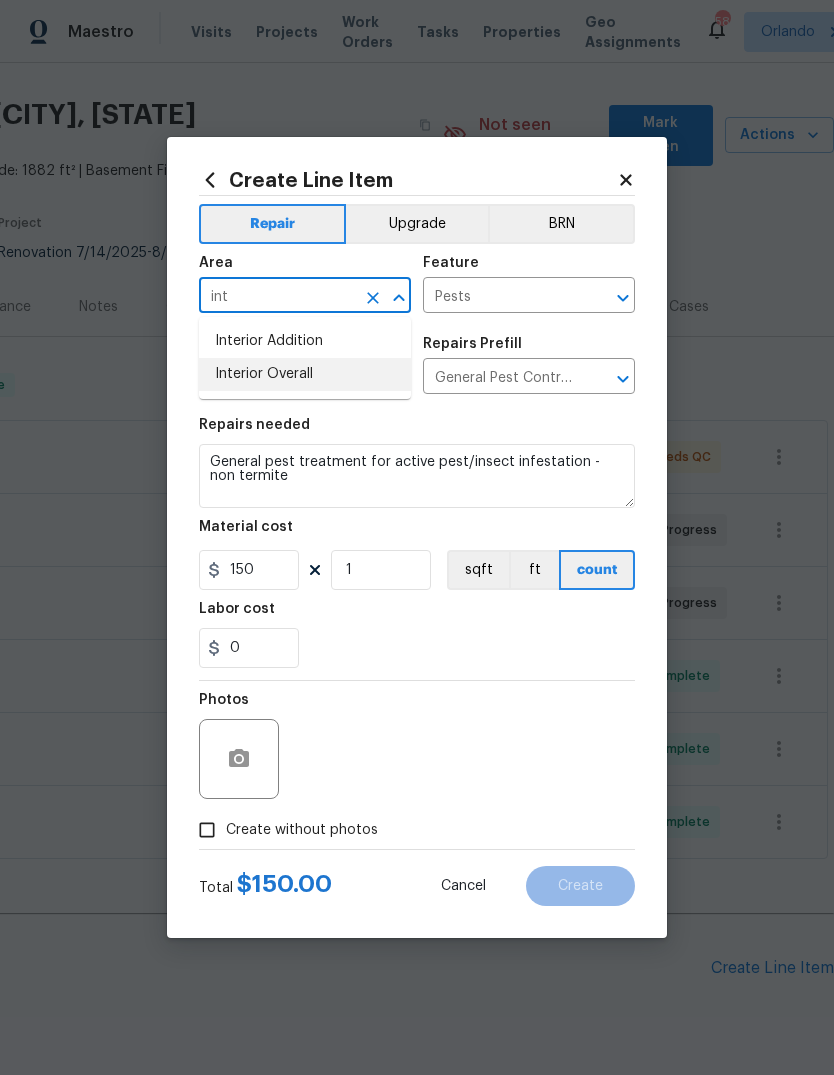 click on "Interior Overall" at bounding box center (305, 374) 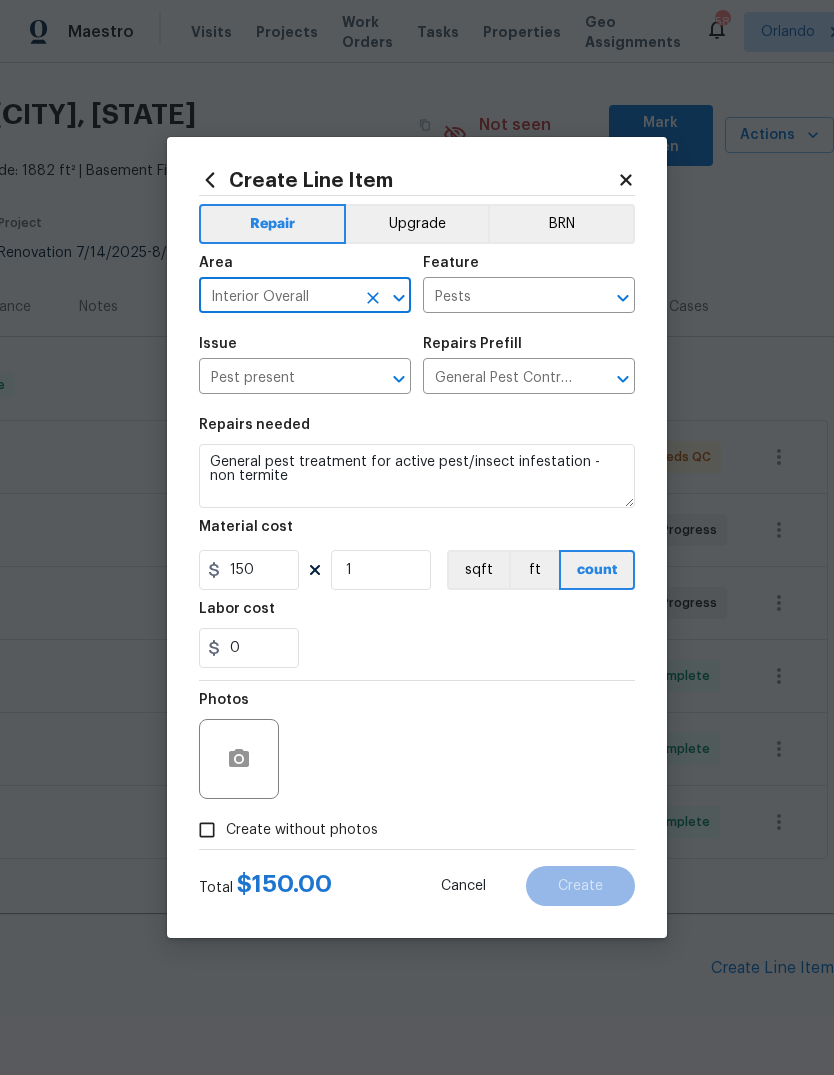 click on "Labor cost" at bounding box center [417, 615] 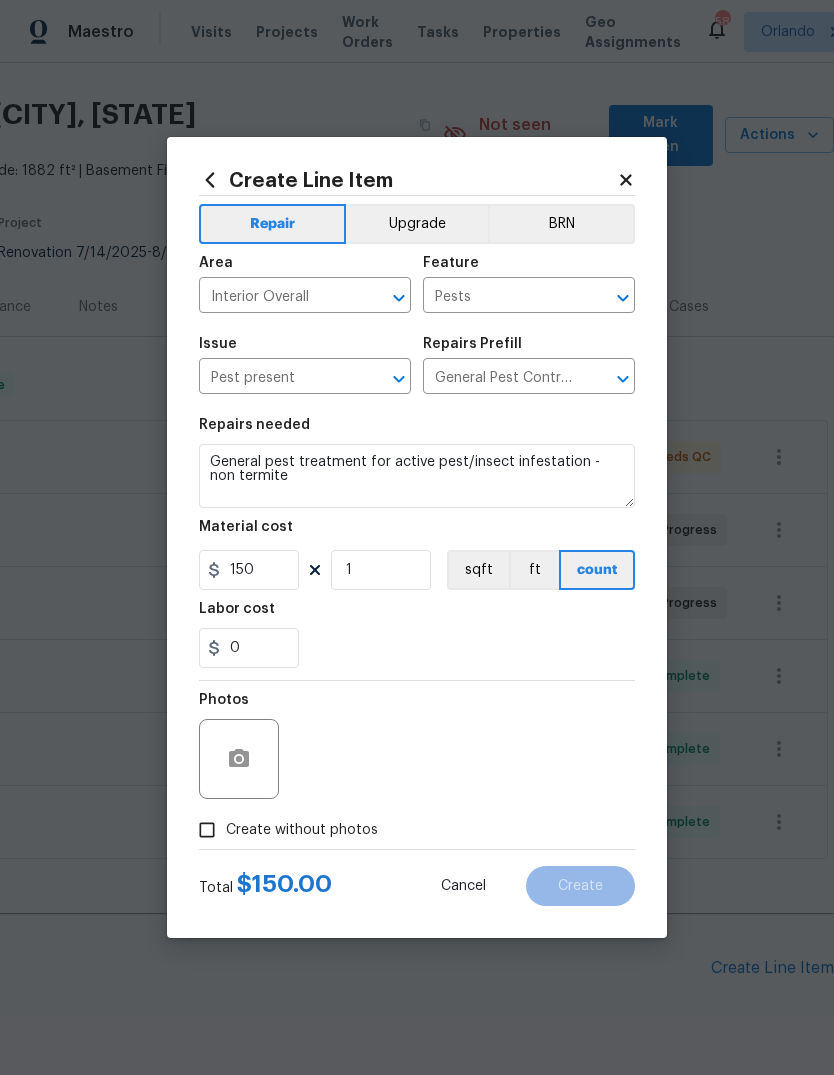 click on "Create without photos" at bounding box center [207, 830] 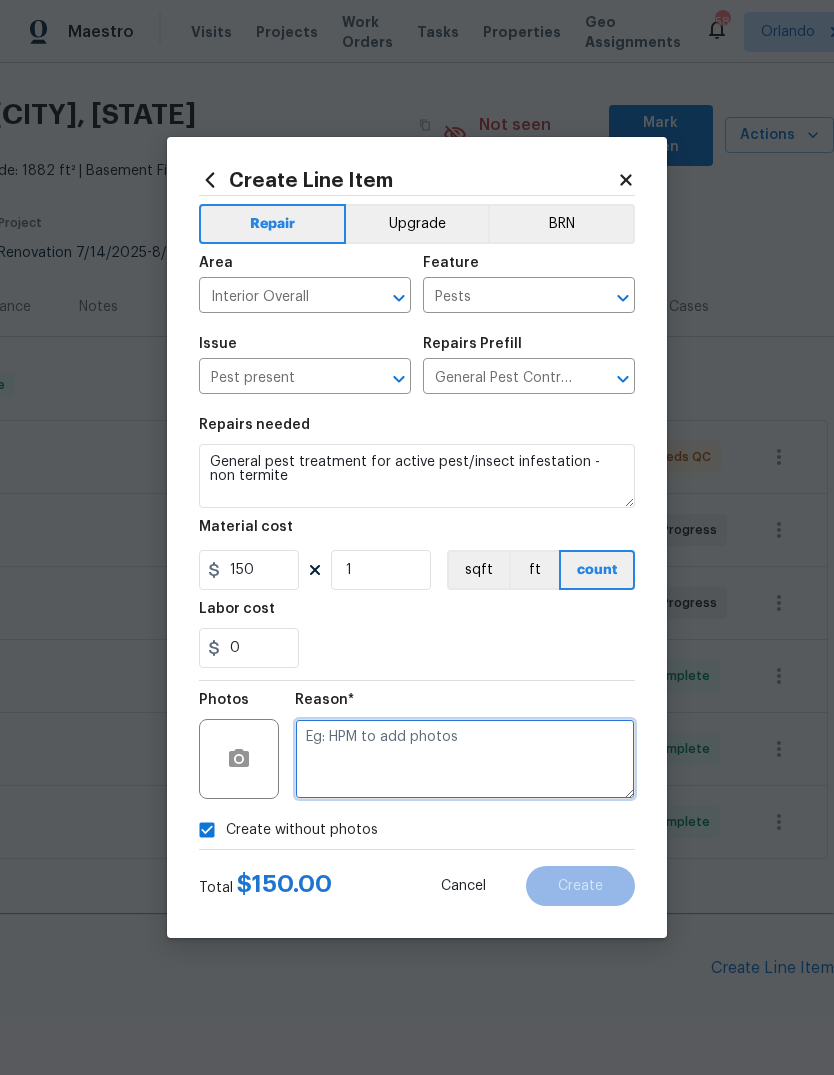 click at bounding box center (465, 759) 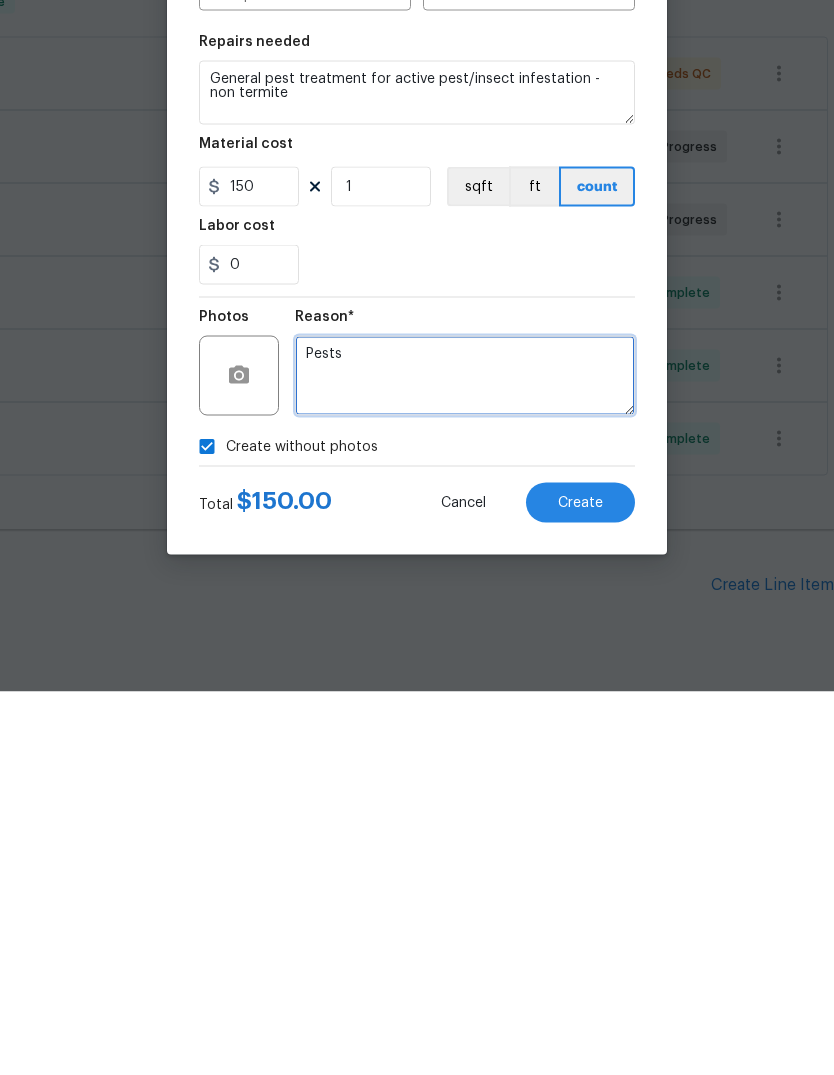 type on "Pests" 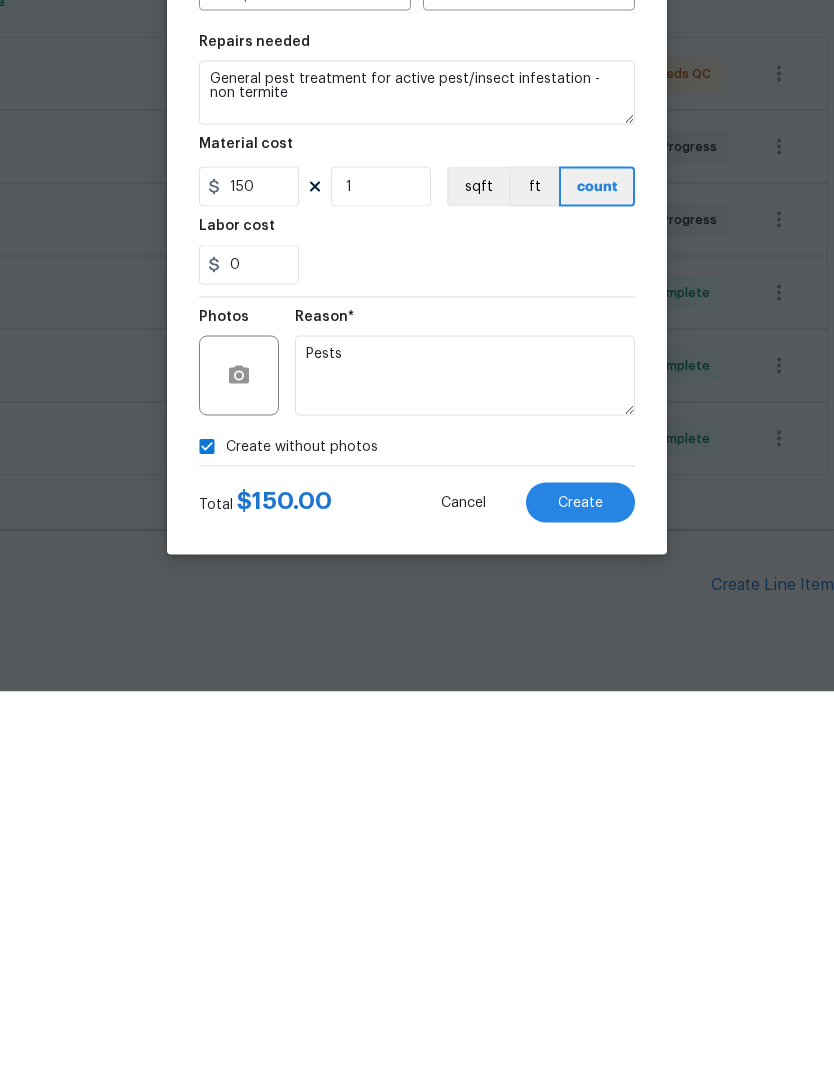 click on "Create" at bounding box center [580, 886] 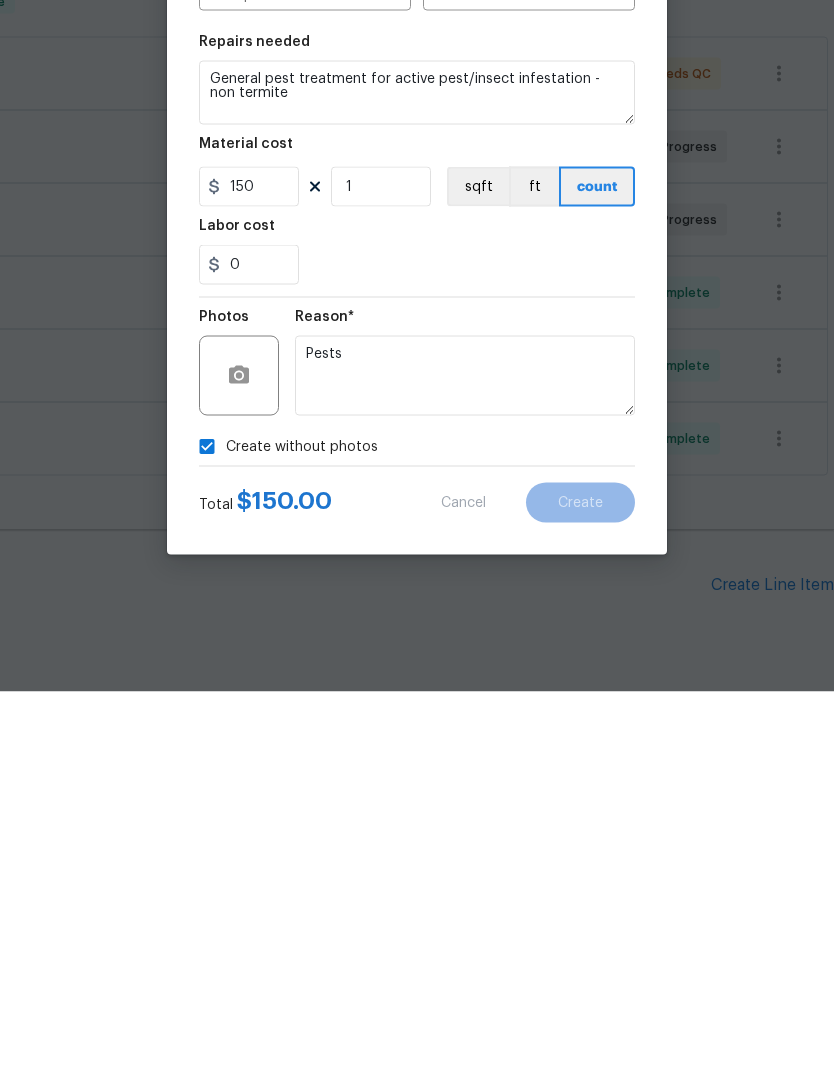scroll, scrollTop: 75, scrollLeft: 0, axis: vertical 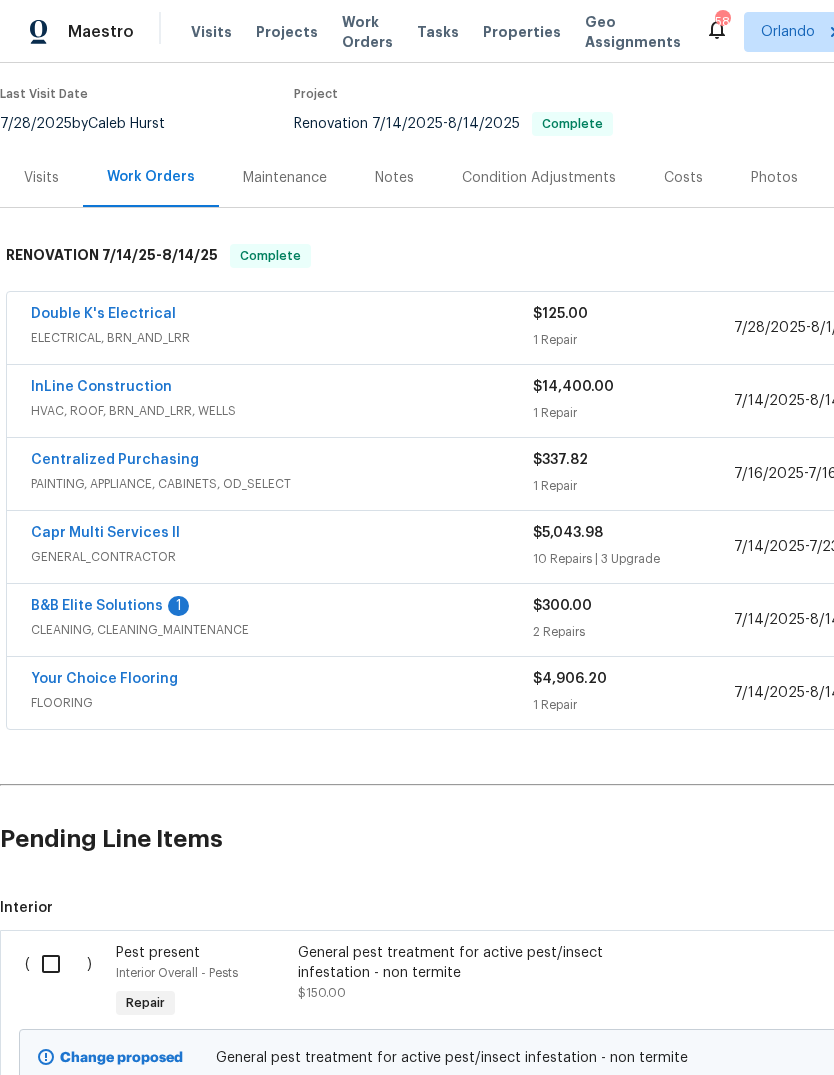 click at bounding box center [58, 964] 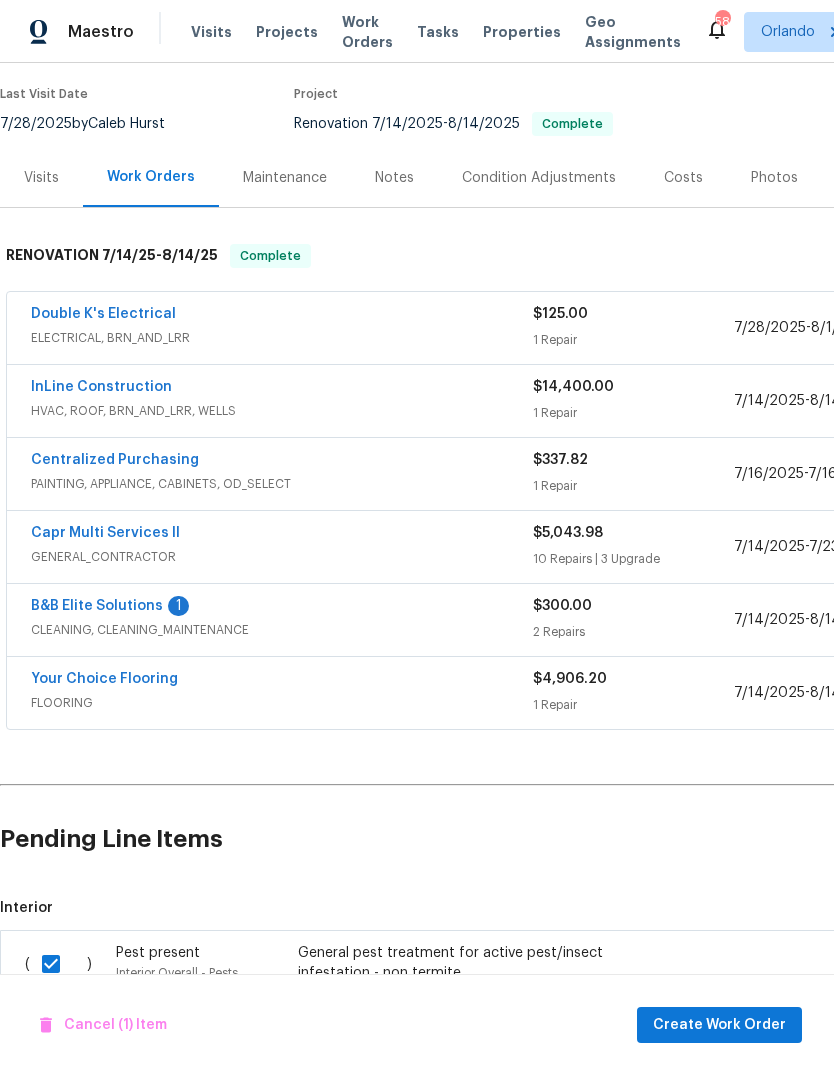 click on "Cancel (1) Item Create Work Order" at bounding box center [417, 1025] 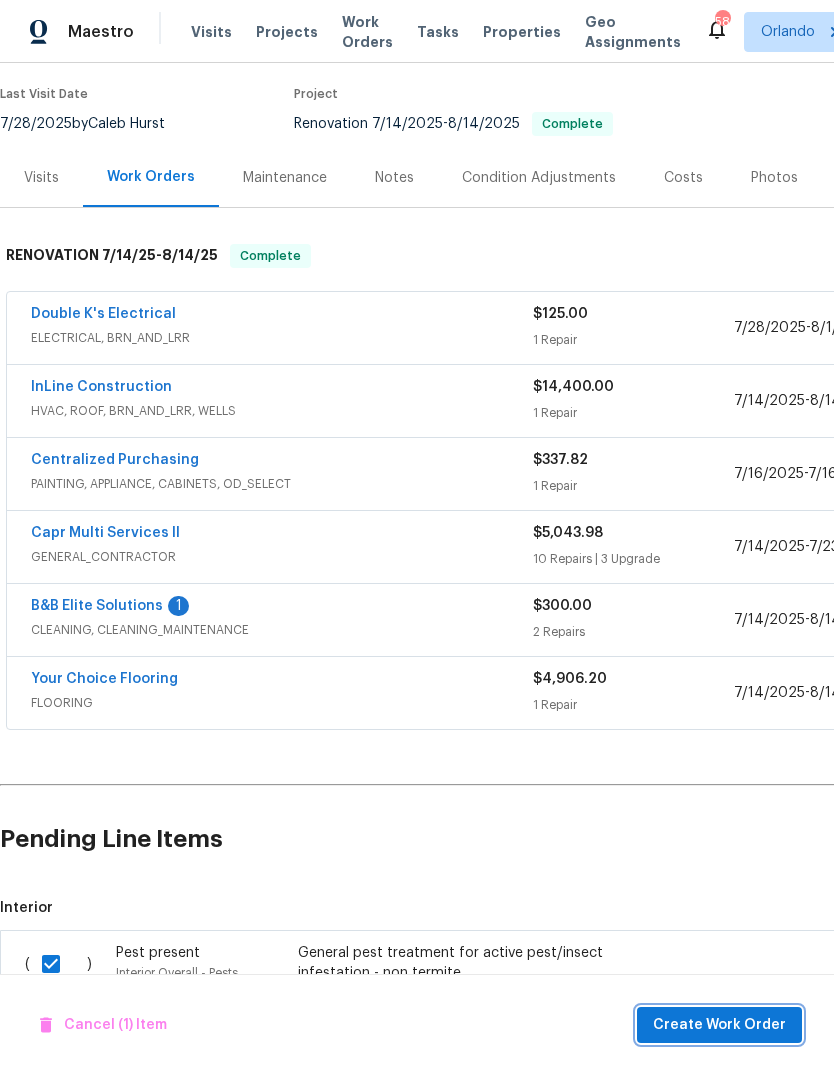 click on "Create Work Order" at bounding box center [719, 1025] 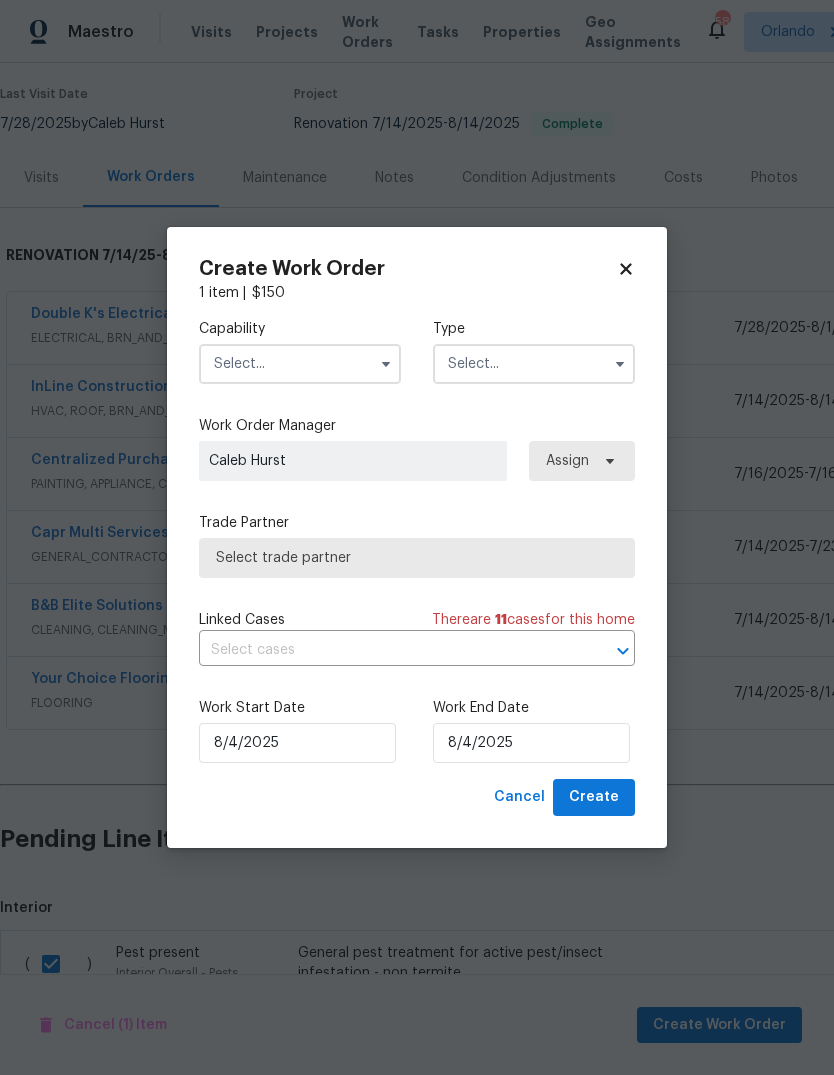 click at bounding box center [300, 364] 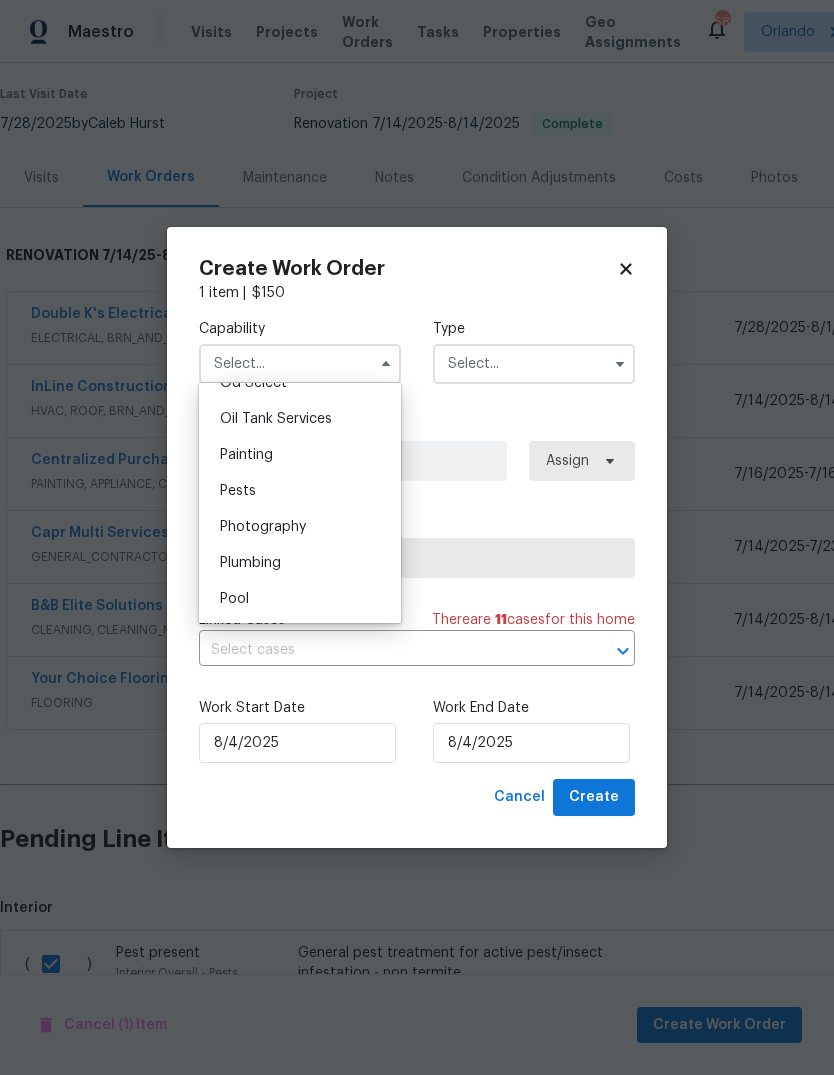 scroll, scrollTop: 1646, scrollLeft: 0, axis: vertical 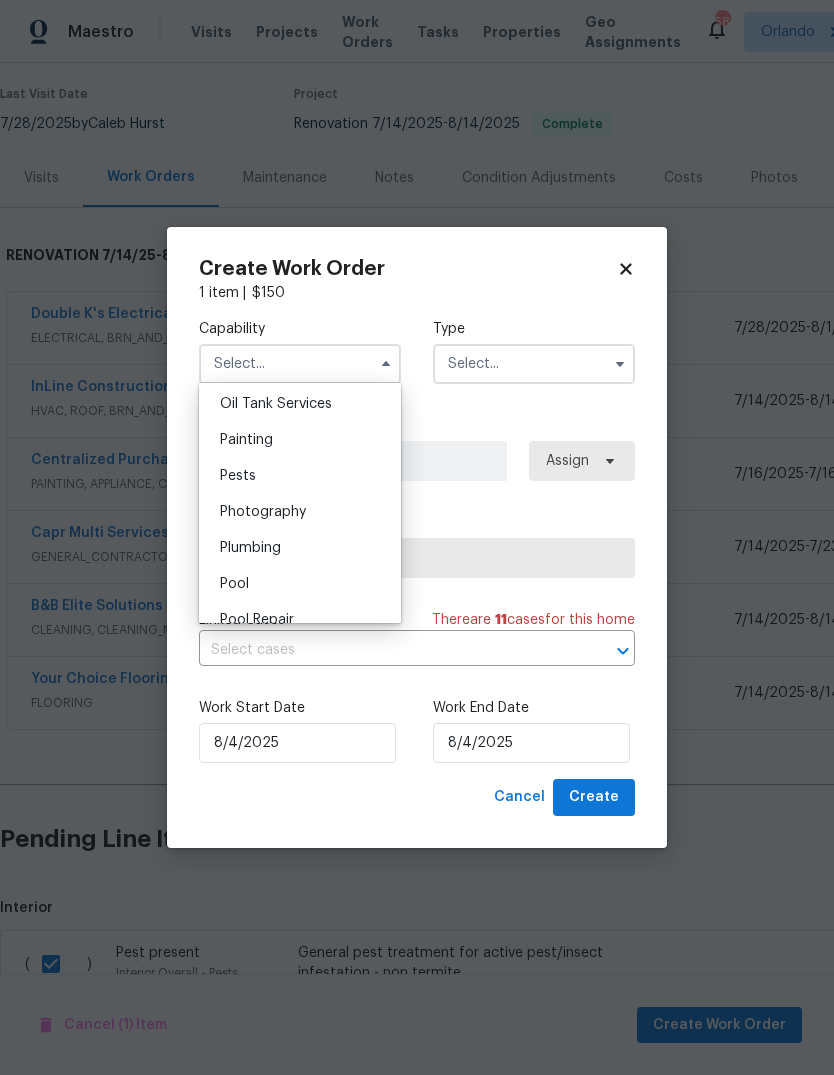 click on "Pests" at bounding box center (238, 476) 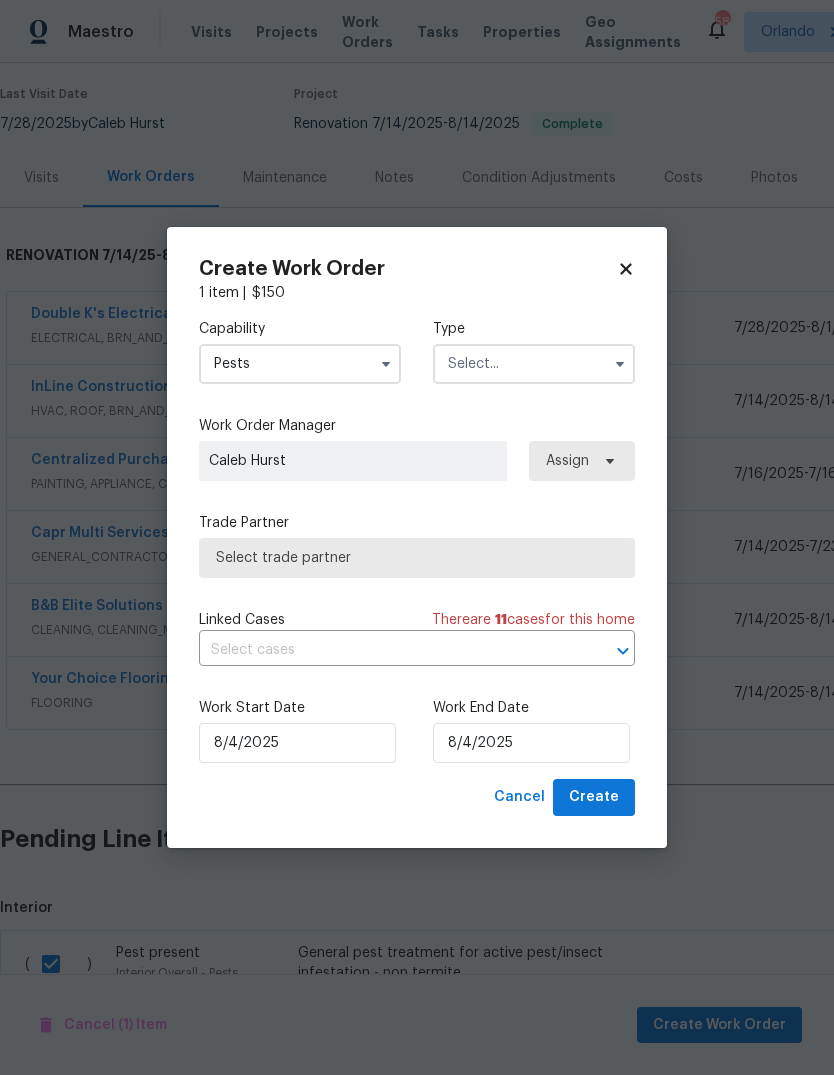 click at bounding box center [534, 364] 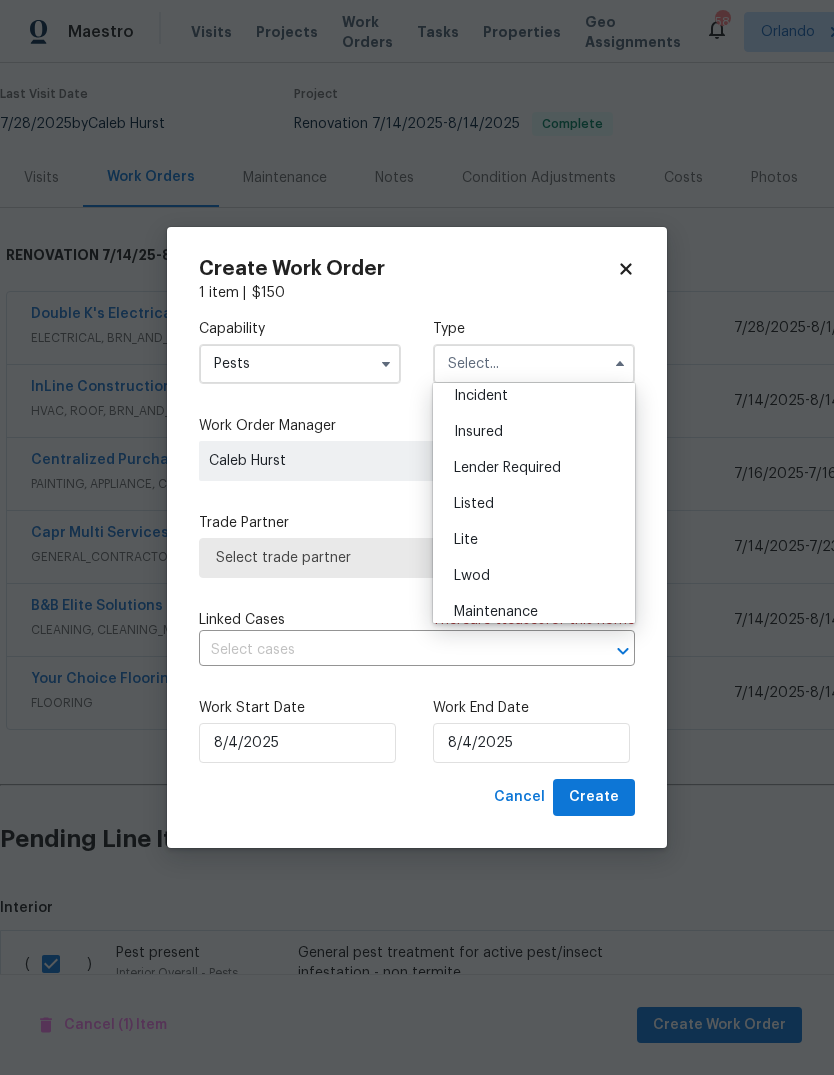 scroll, scrollTop: 117, scrollLeft: 0, axis: vertical 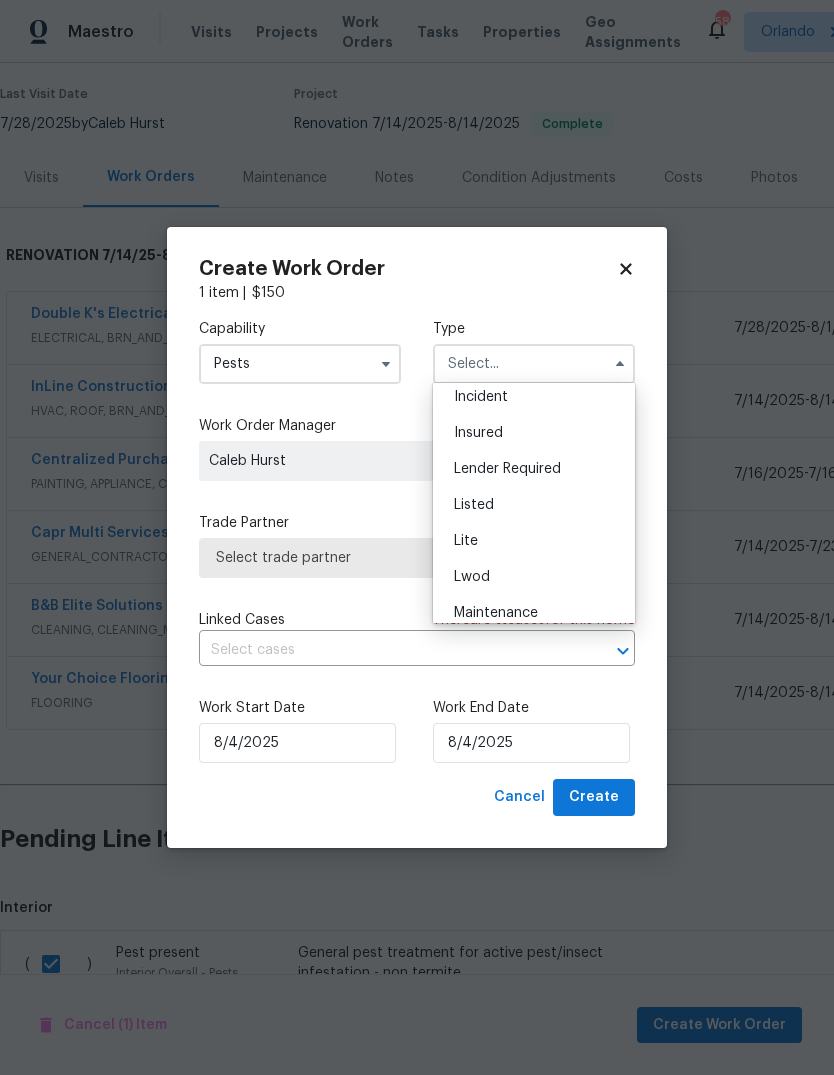 click on "Listed" at bounding box center (534, 505) 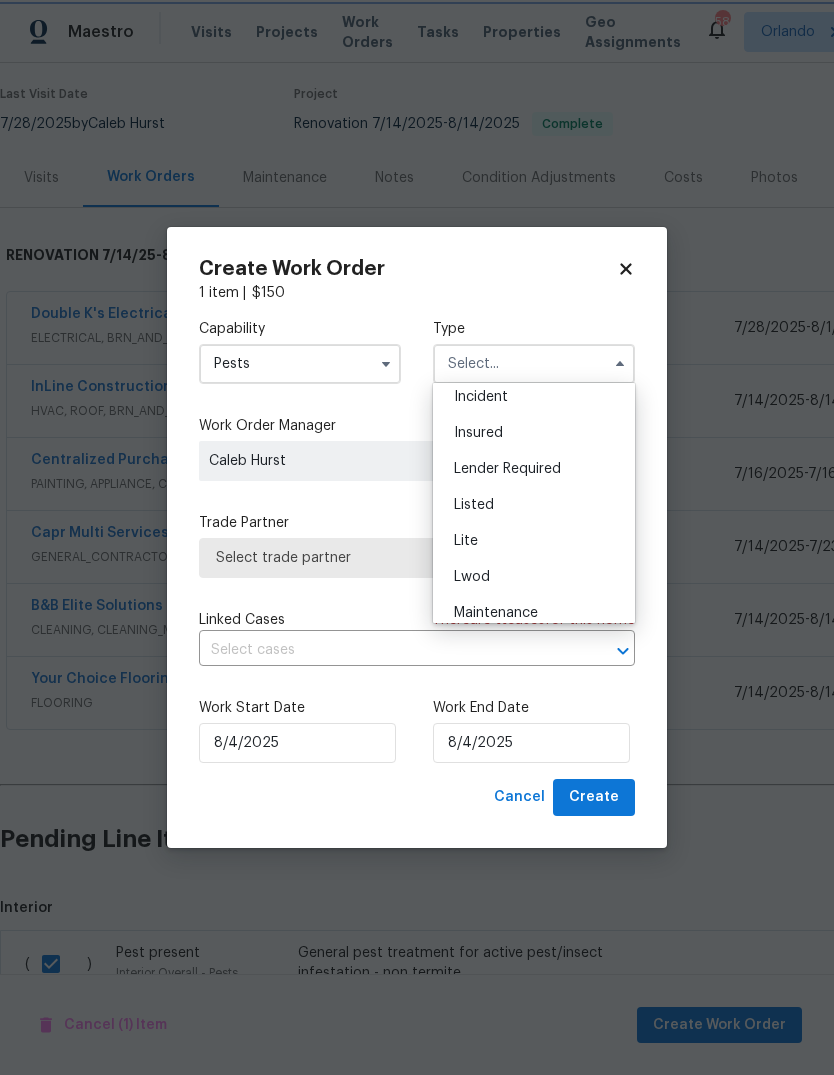 type on "Listed" 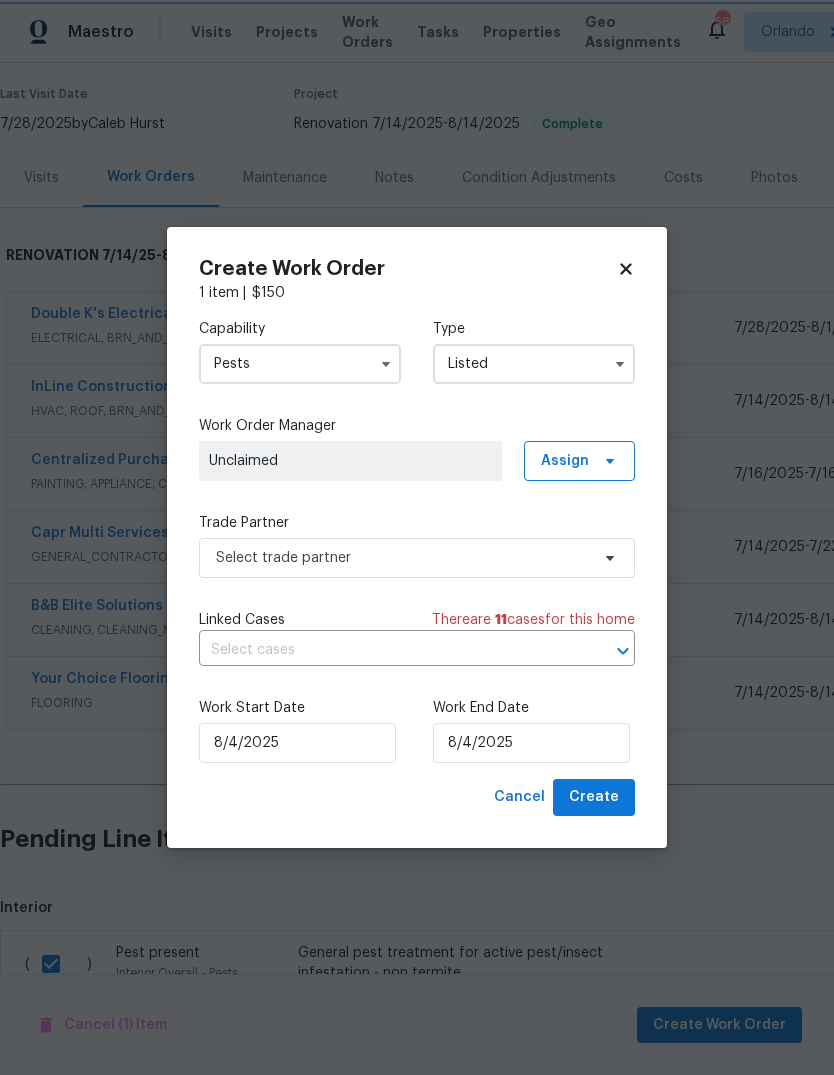 scroll, scrollTop: 0, scrollLeft: 0, axis: both 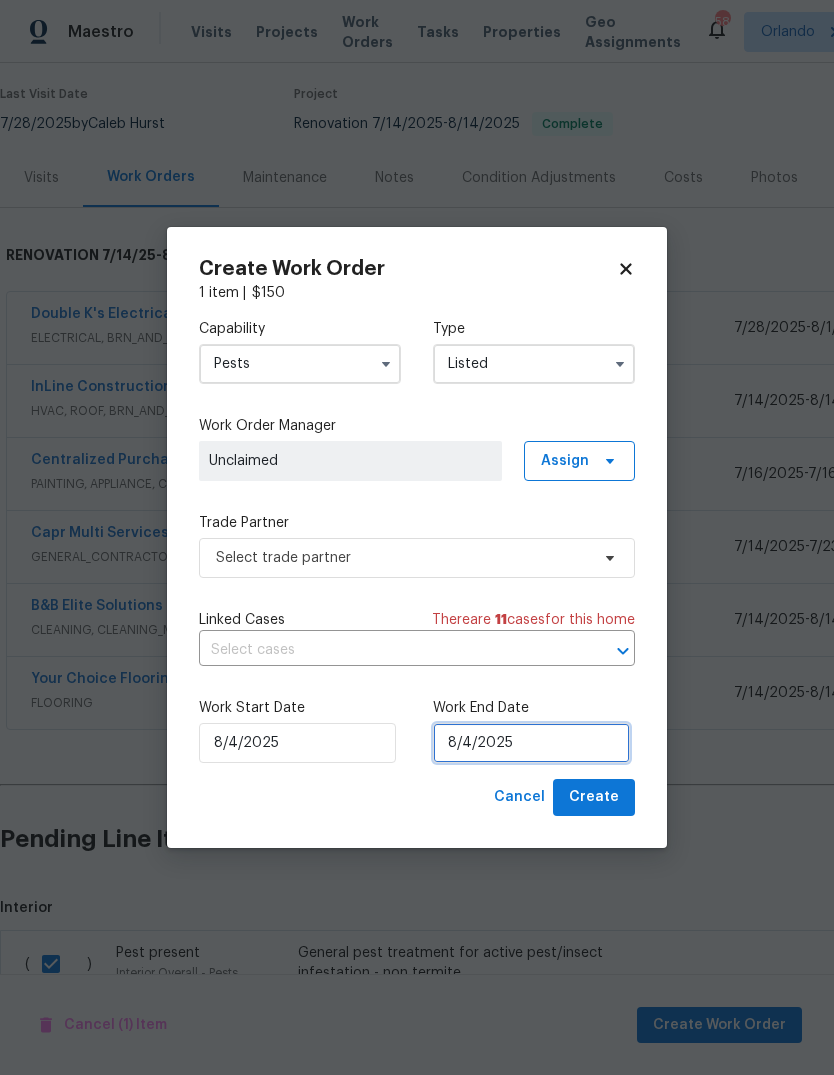 click on "8/4/2025" at bounding box center (531, 743) 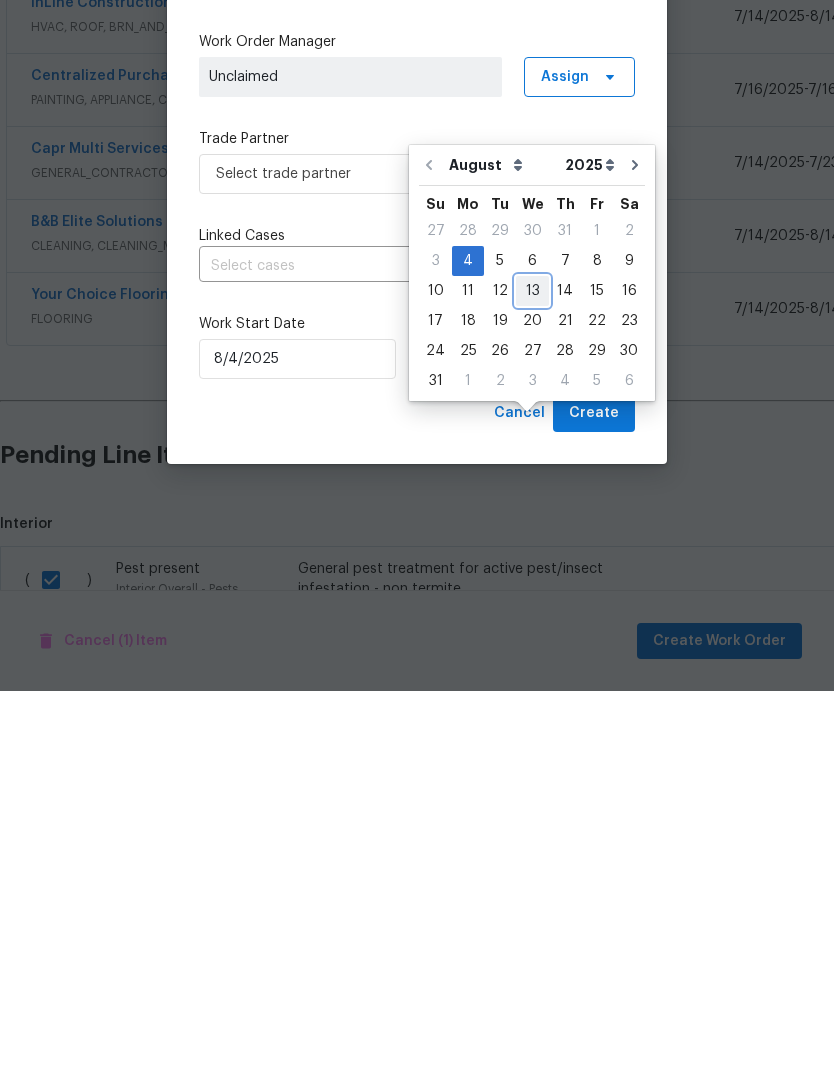 click on "13" at bounding box center (532, 675) 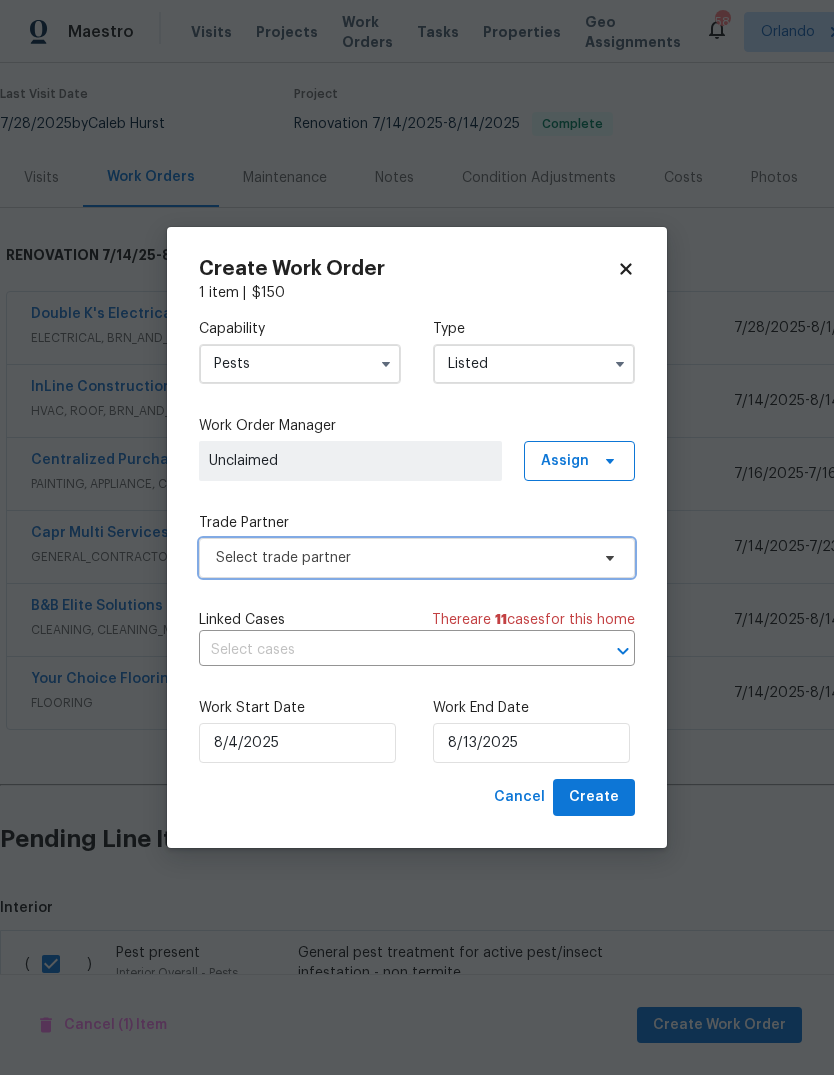 click on "Select trade partner" at bounding box center [417, 558] 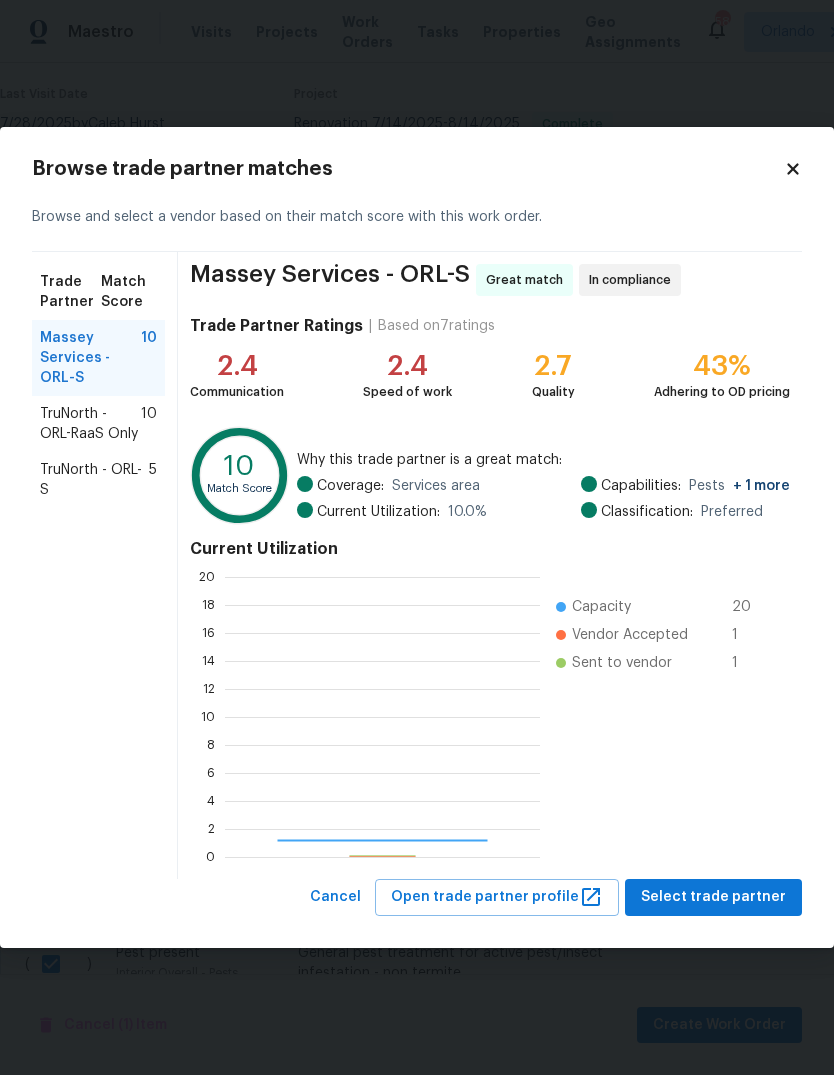 scroll, scrollTop: 2, scrollLeft: 2, axis: both 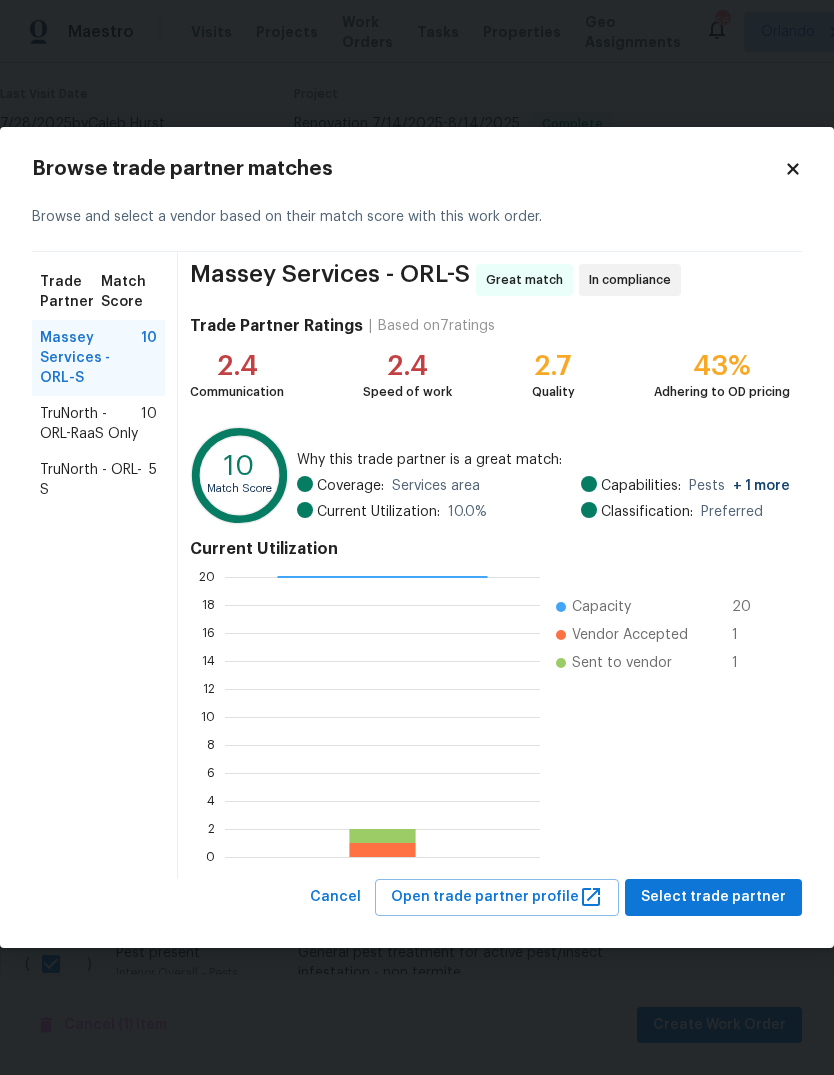 click on "TruNorth - ORL-RaaS Only" at bounding box center (90, 424) 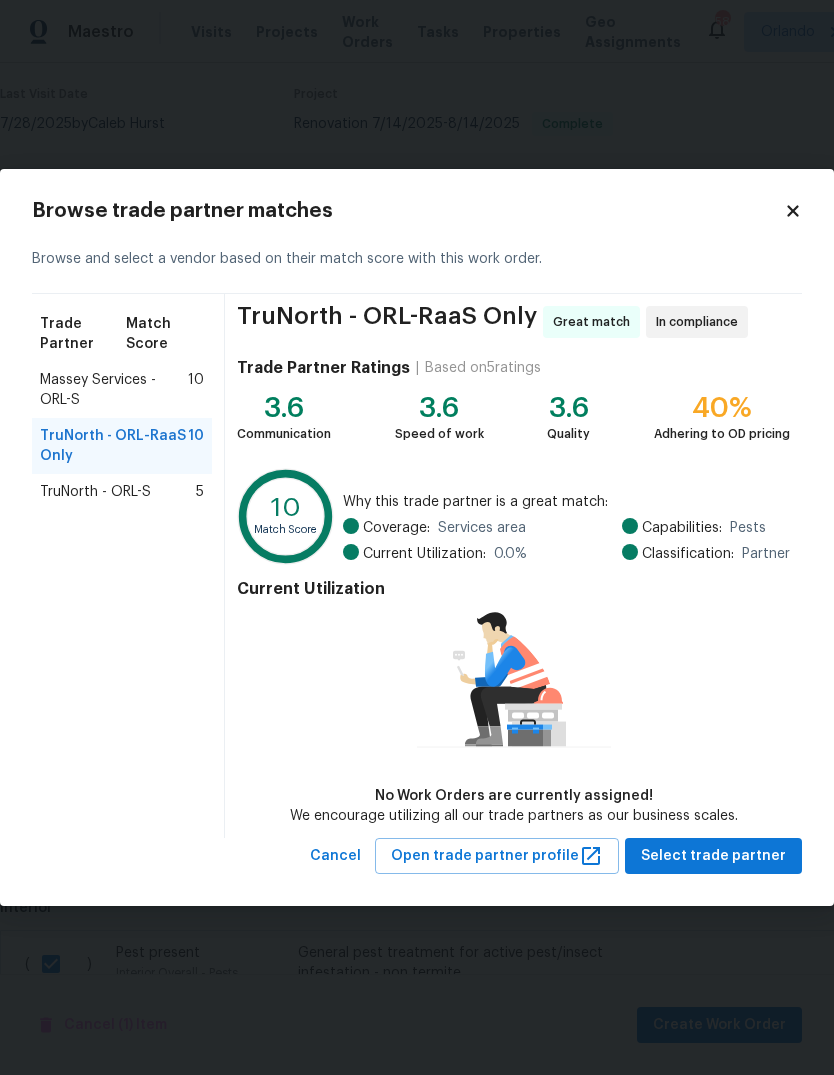 click on "TruNorth - ORL-S" at bounding box center (95, 492) 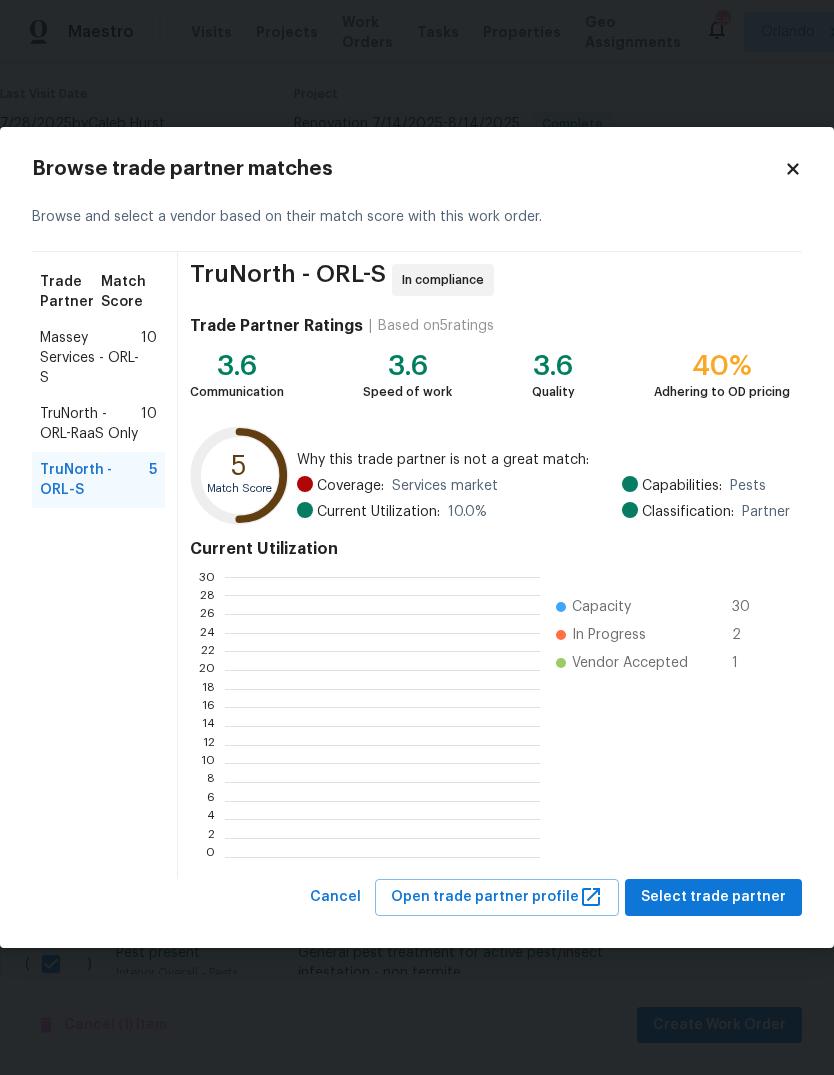 scroll, scrollTop: 2, scrollLeft: 2, axis: both 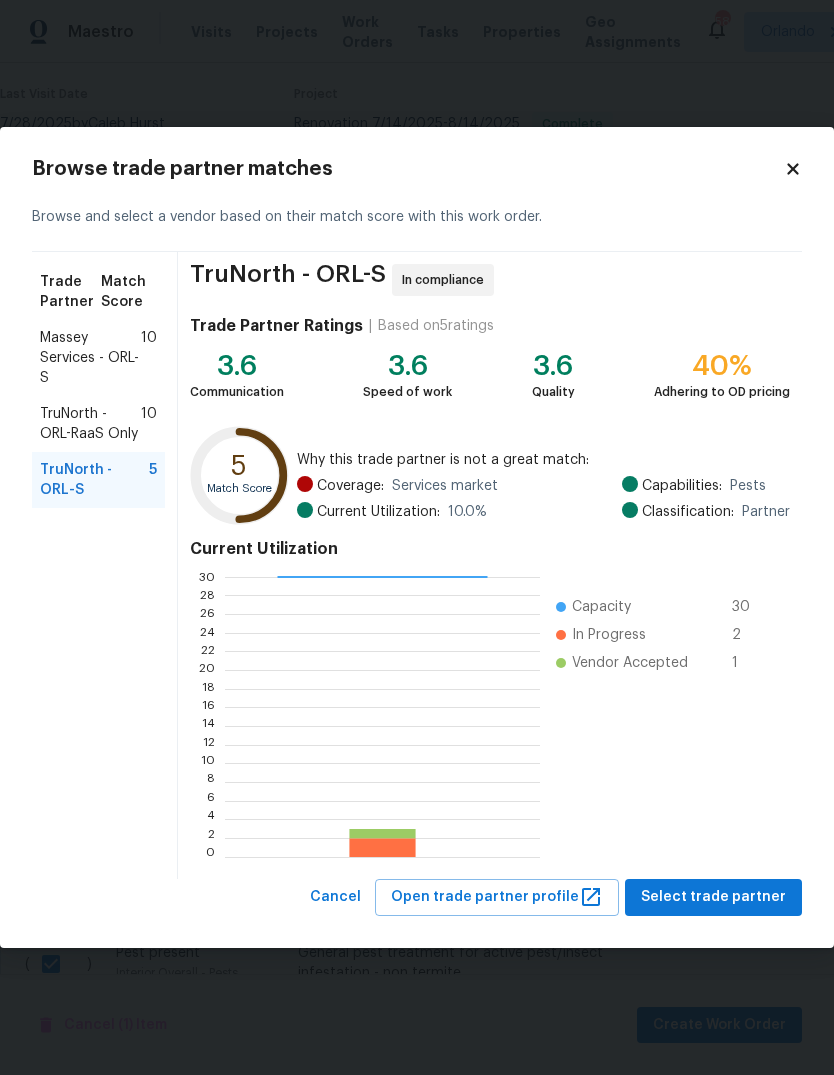 click on "Massey Services - ORL-S" at bounding box center [90, 358] 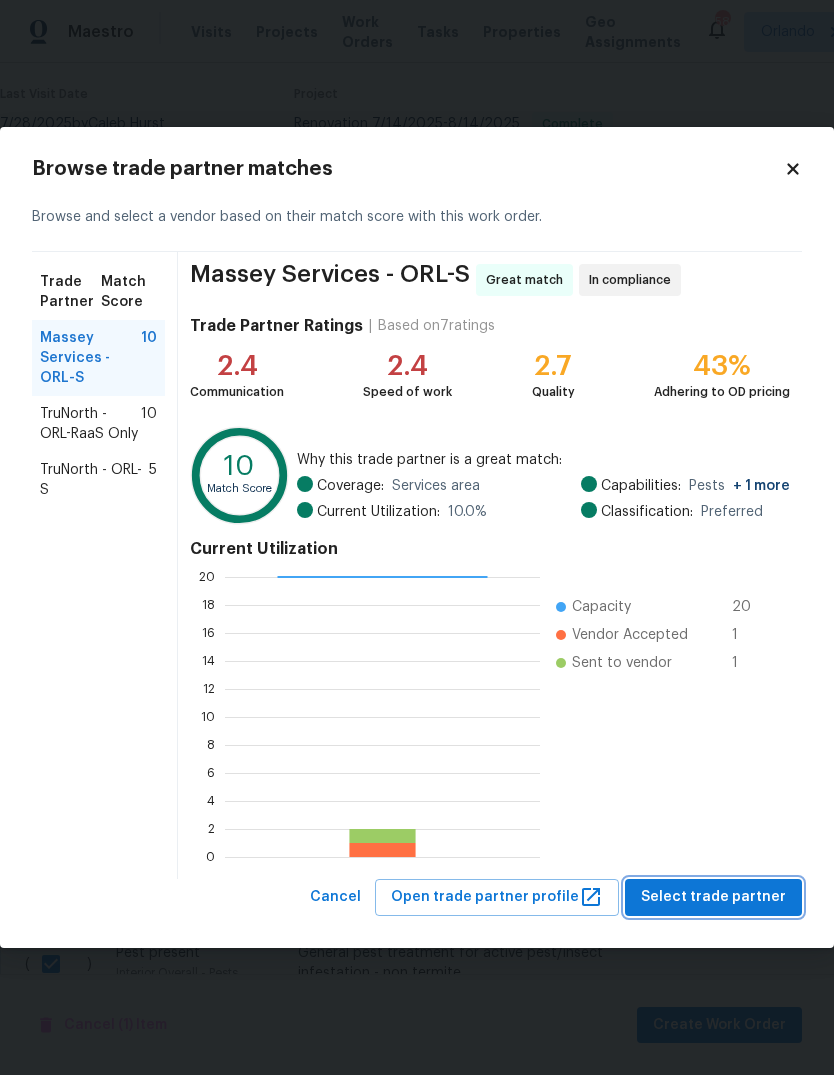 click on "Select trade partner" at bounding box center (713, 897) 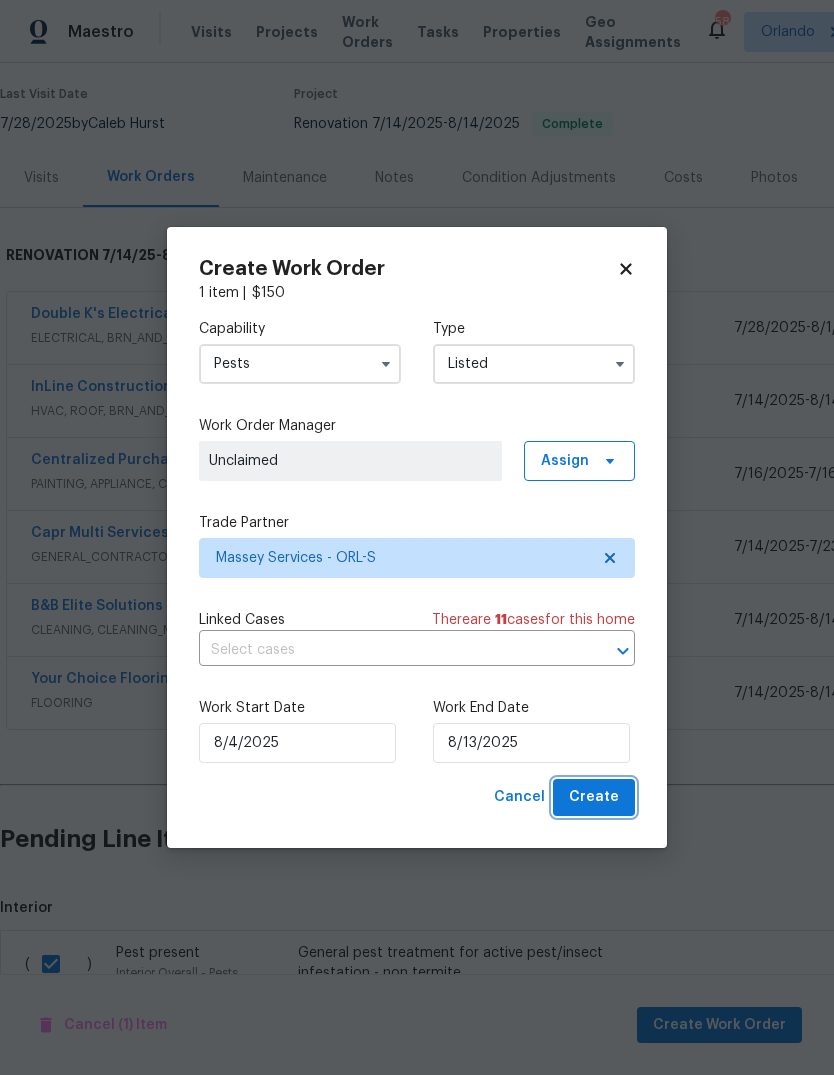 click on "Create" at bounding box center [594, 797] 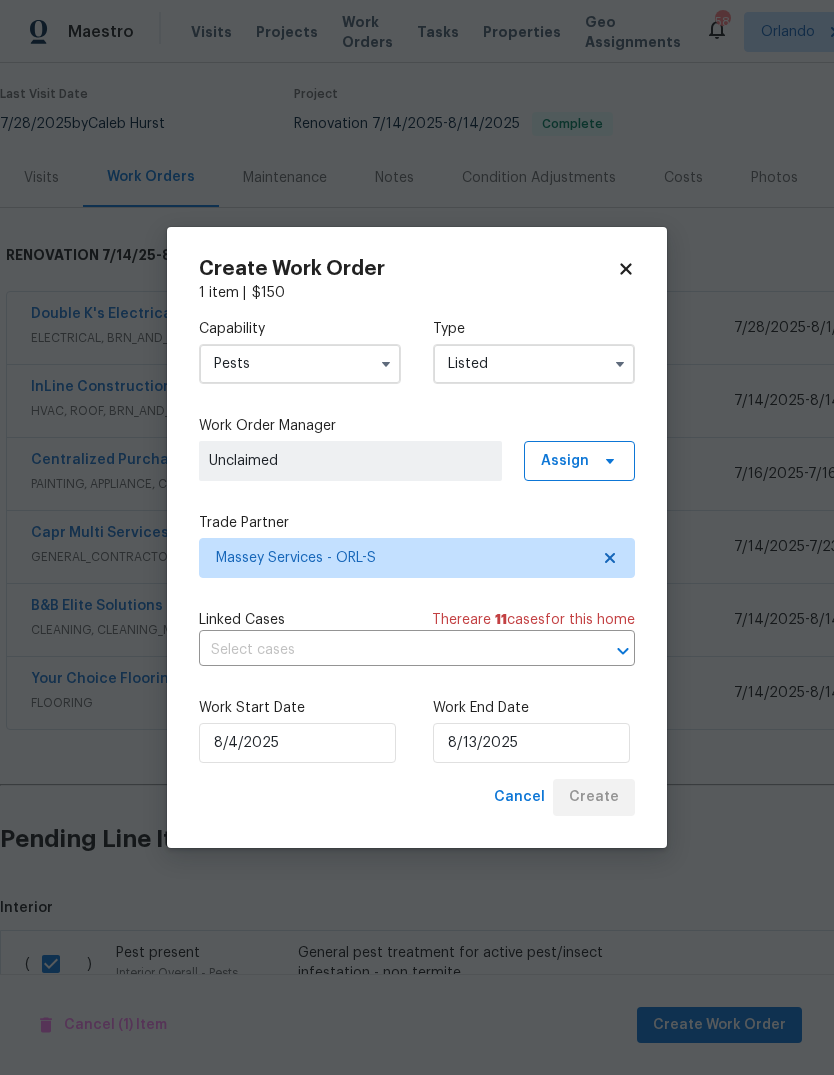 checkbox on "false" 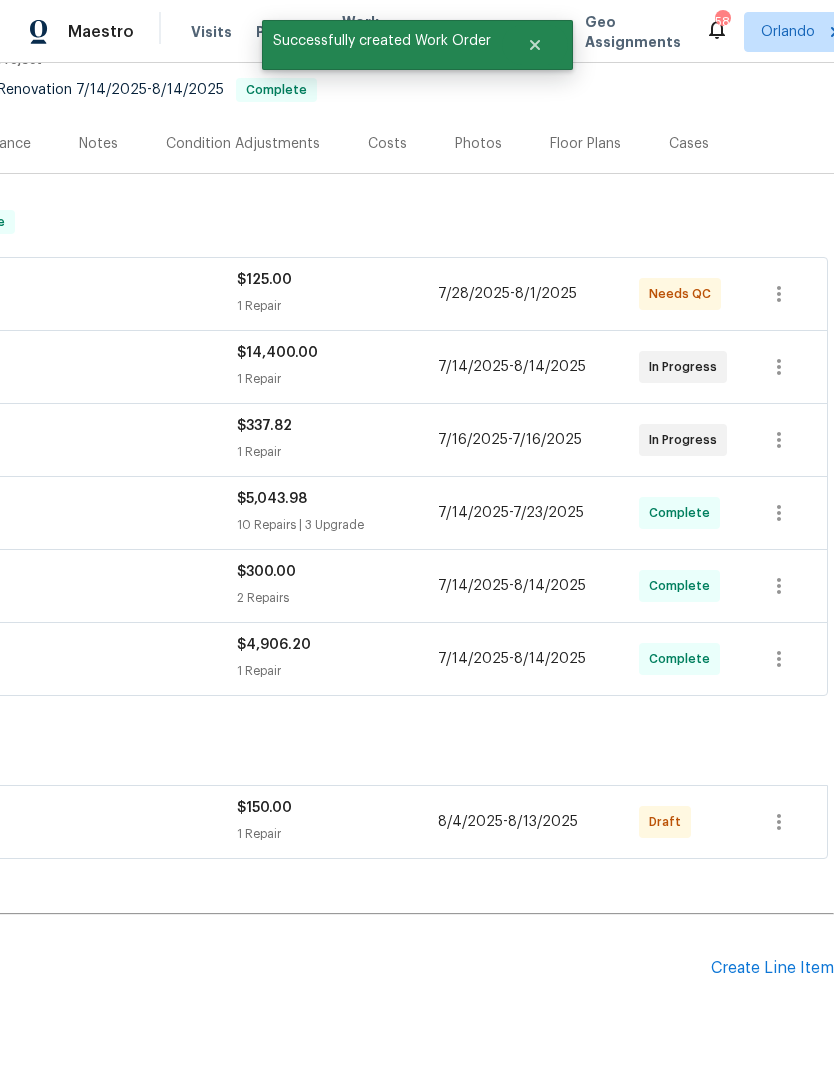 scroll, scrollTop: 209, scrollLeft: 296, axis: both 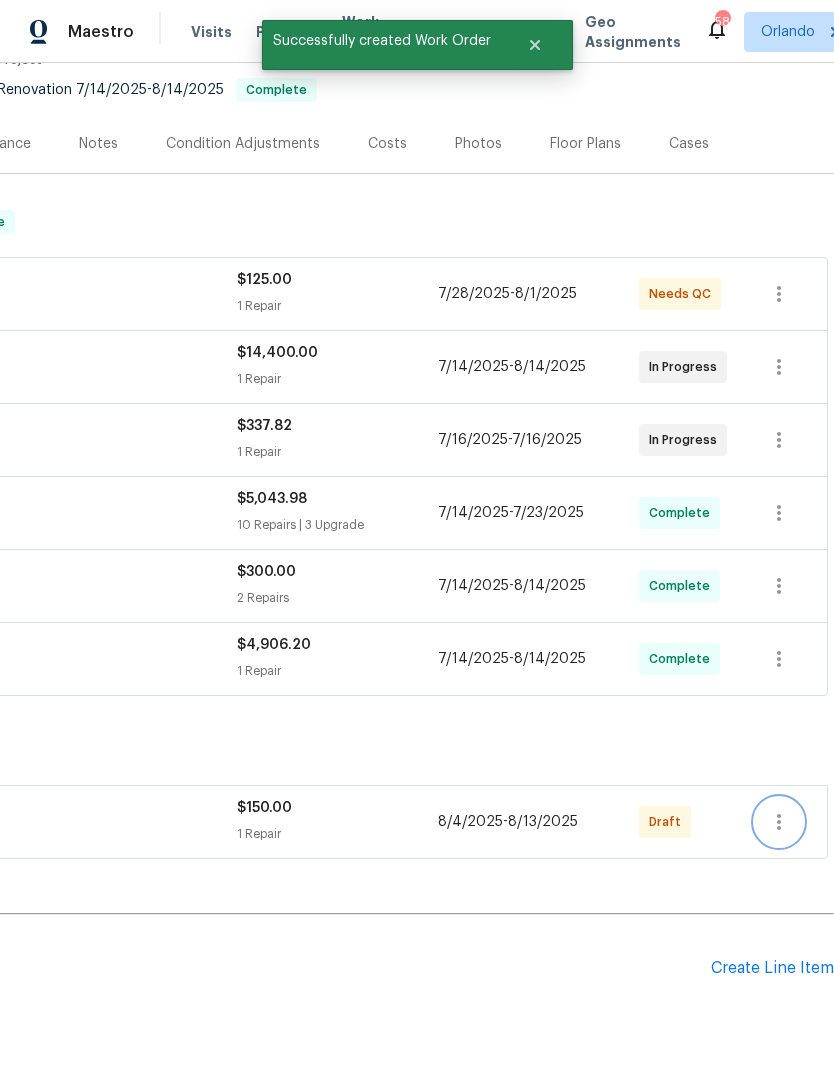 click 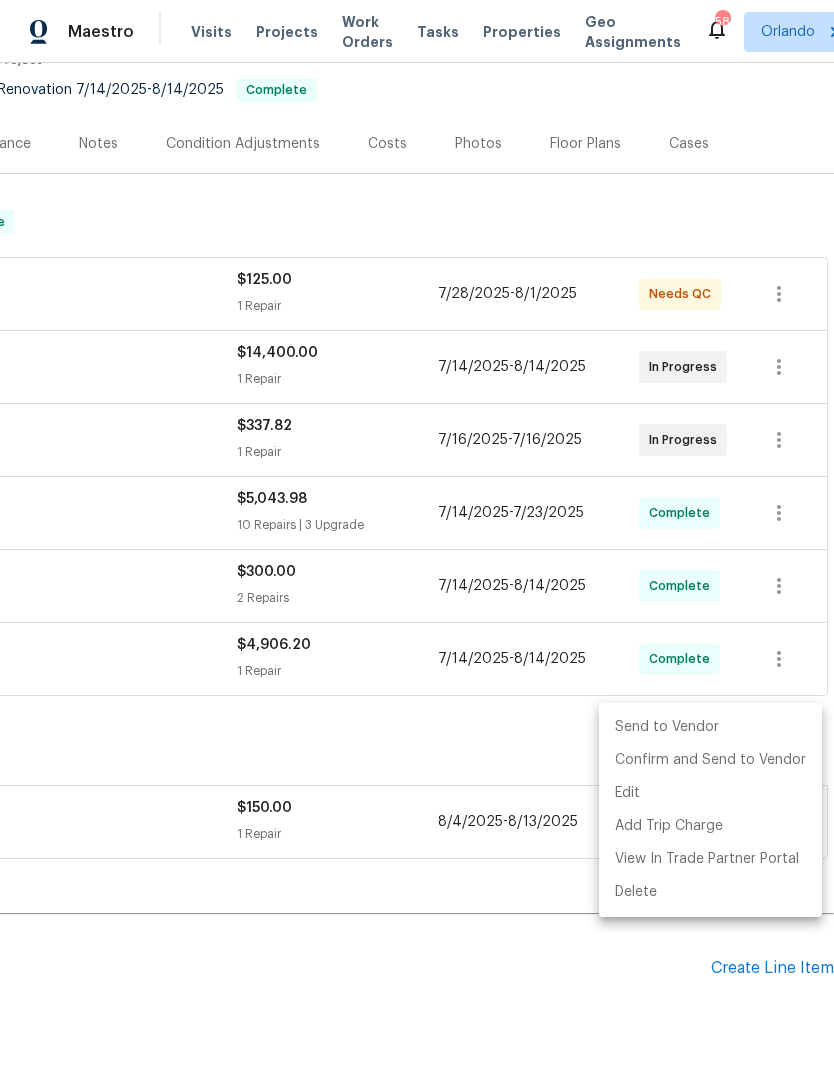 click on "Send to Vendor" at bounding box center (710, 727) 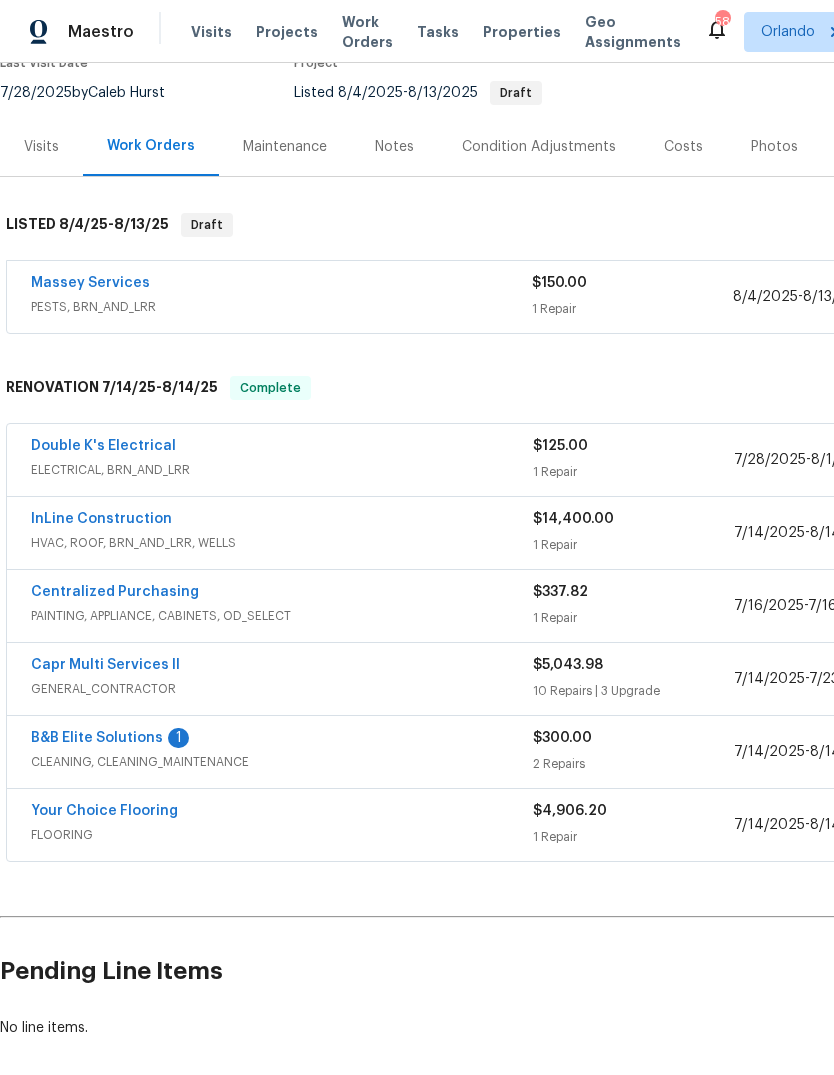 scroll, scrollTop: 206, scrollLeft: 0, axis: vertical 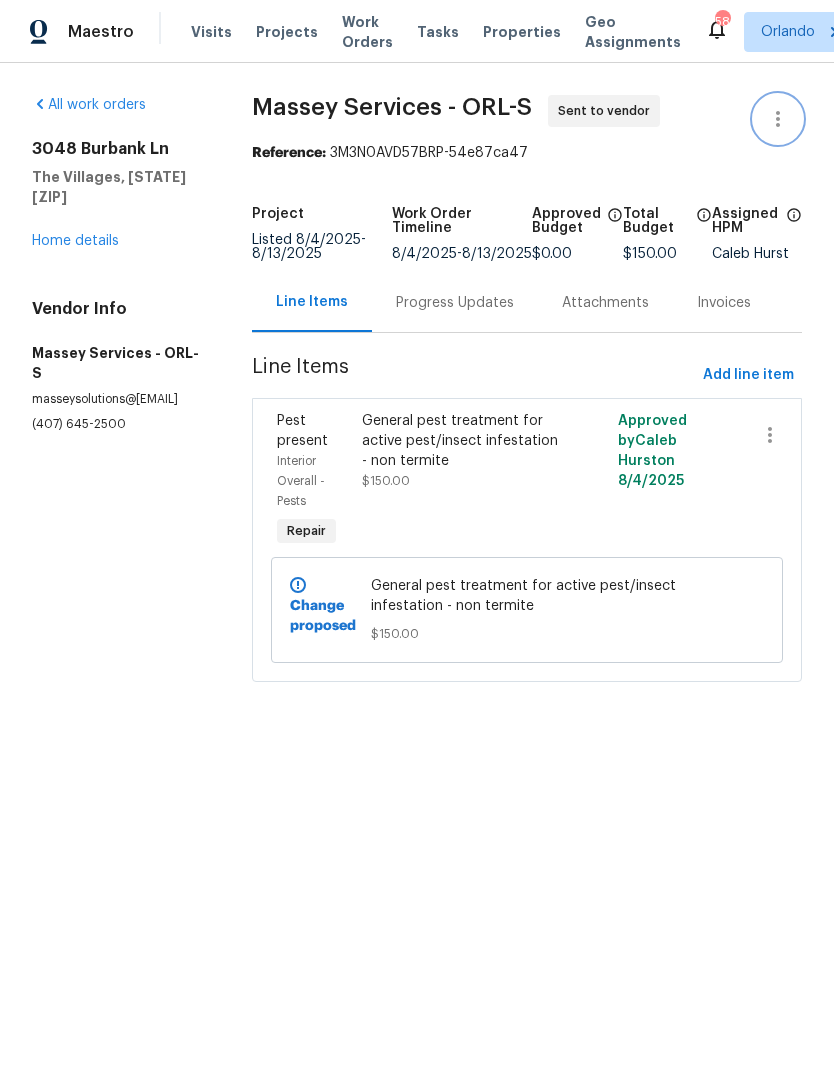 click at bounding box center [778, 119] 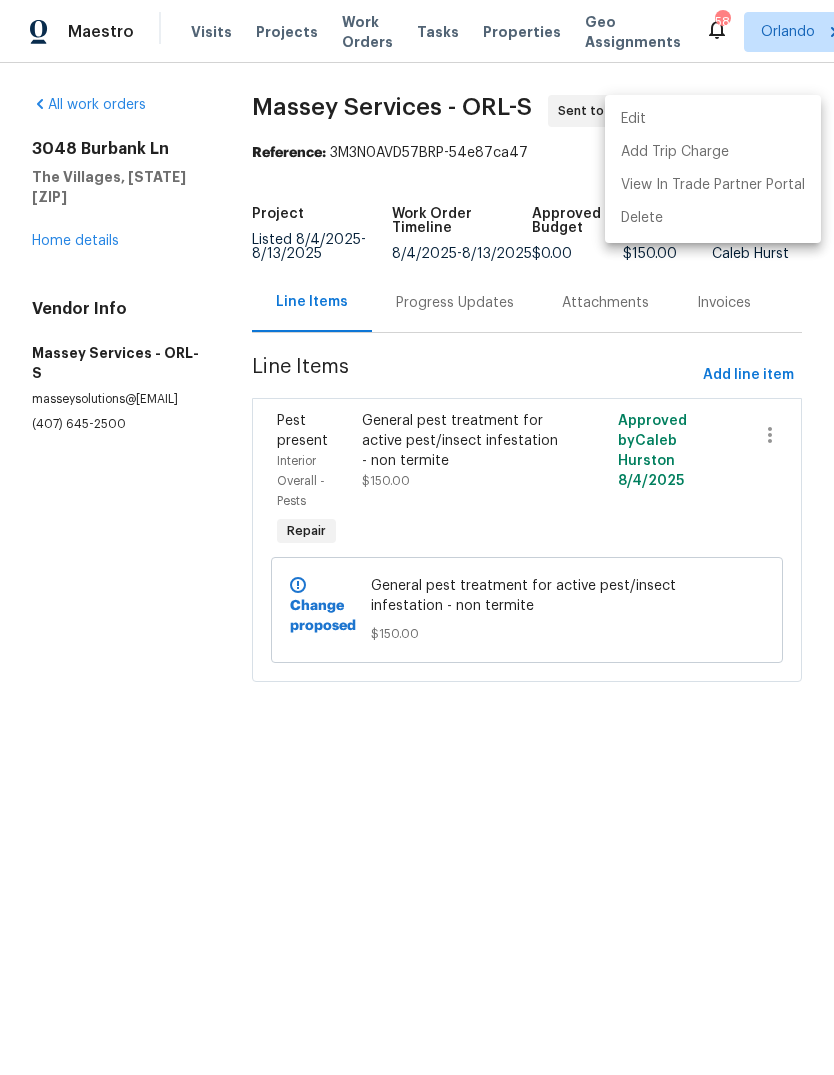 click on "Edit" at bounding box center (713, 119) 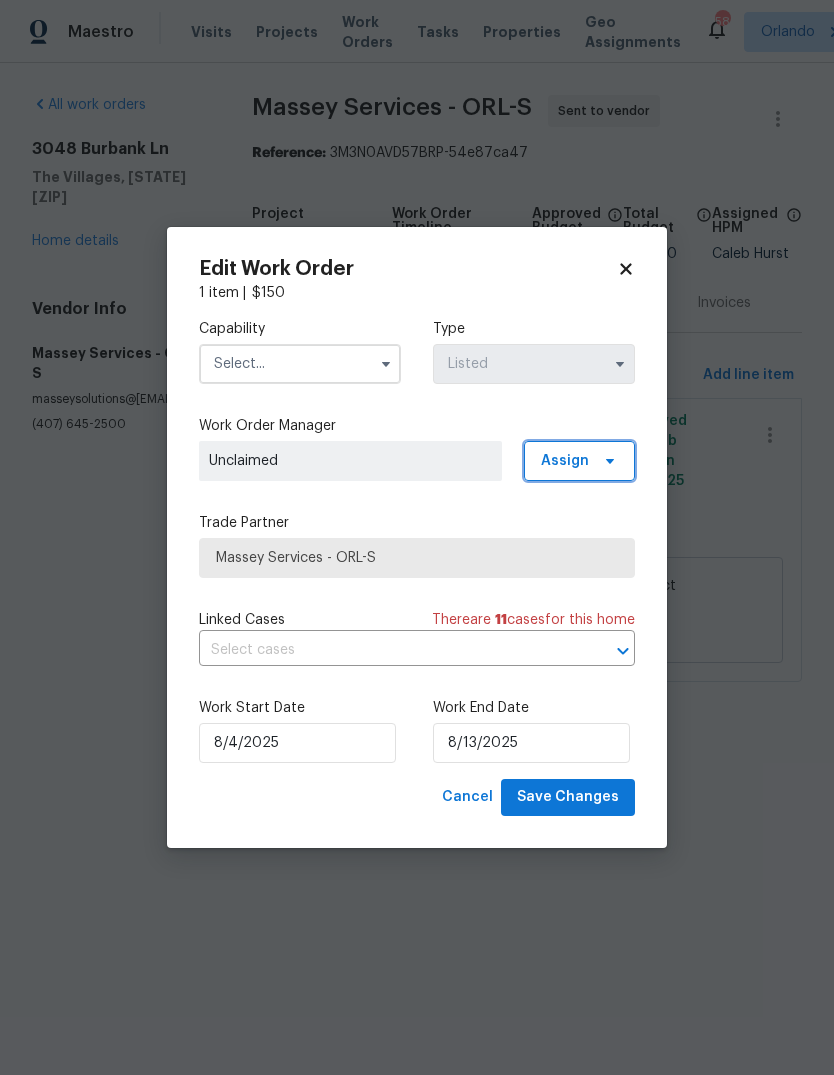 click 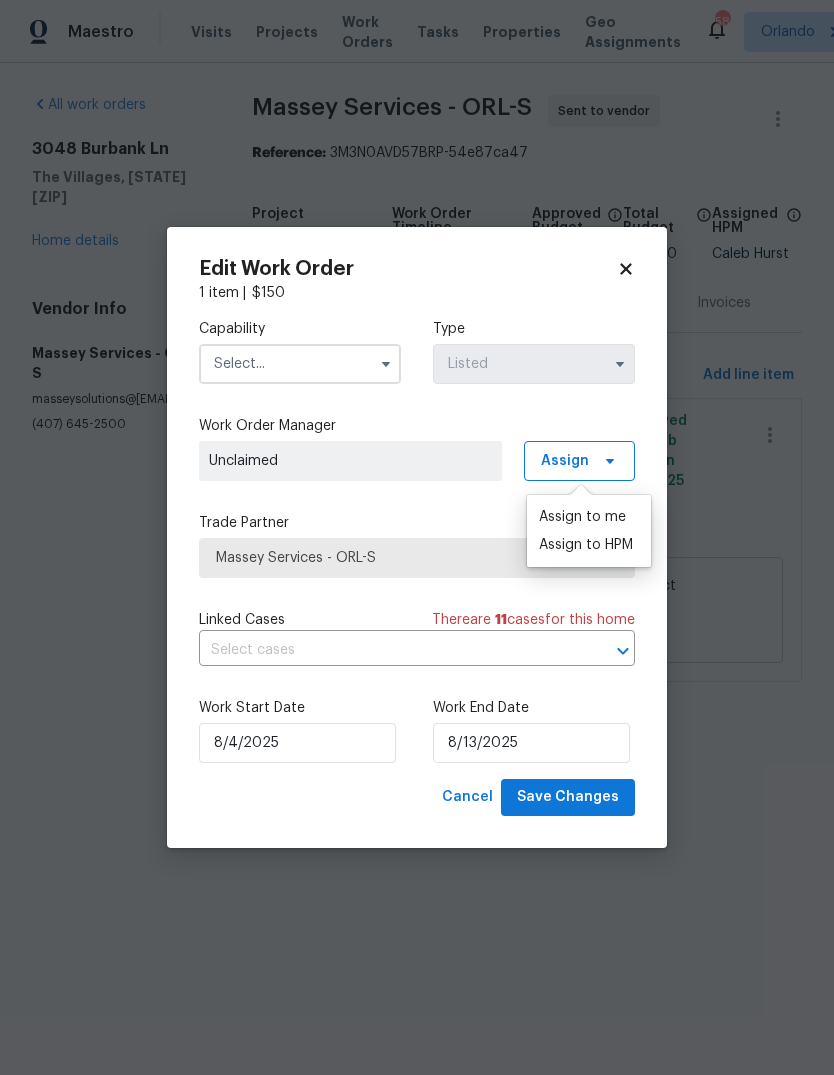 click on "Assign to me" at bounding box center (582, 517) 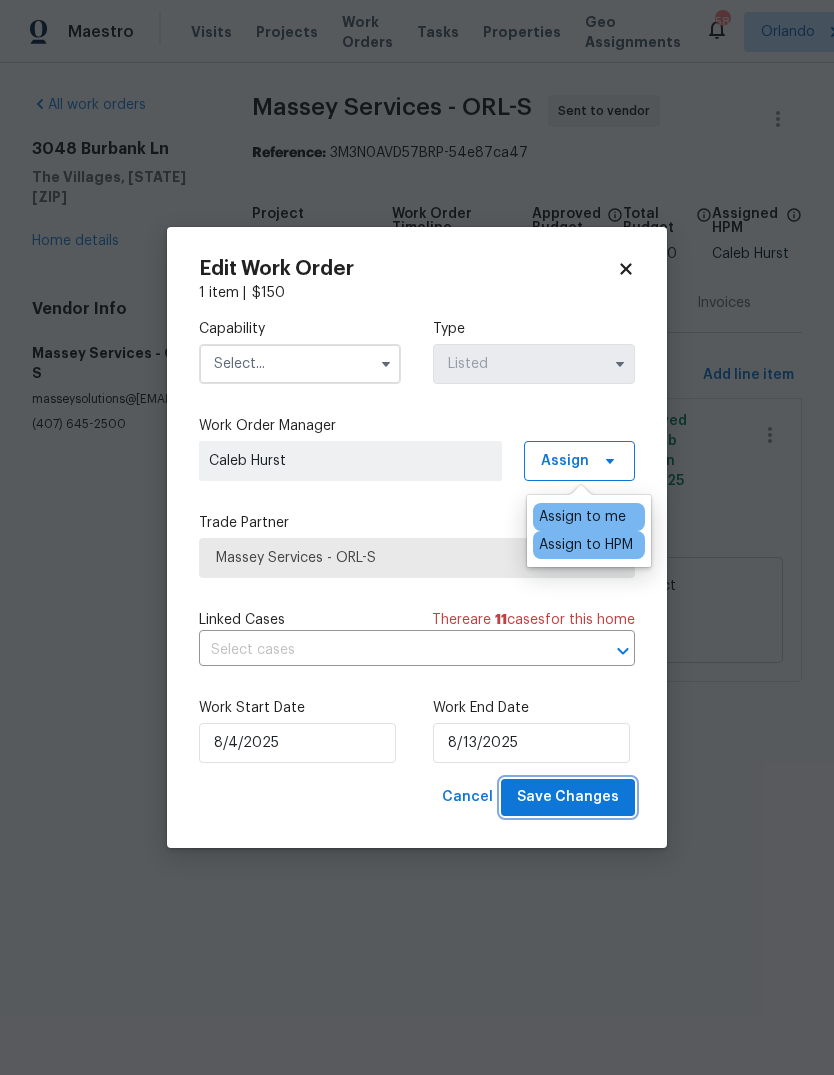 click on "Save Changes" at bounding box center (568, 797) 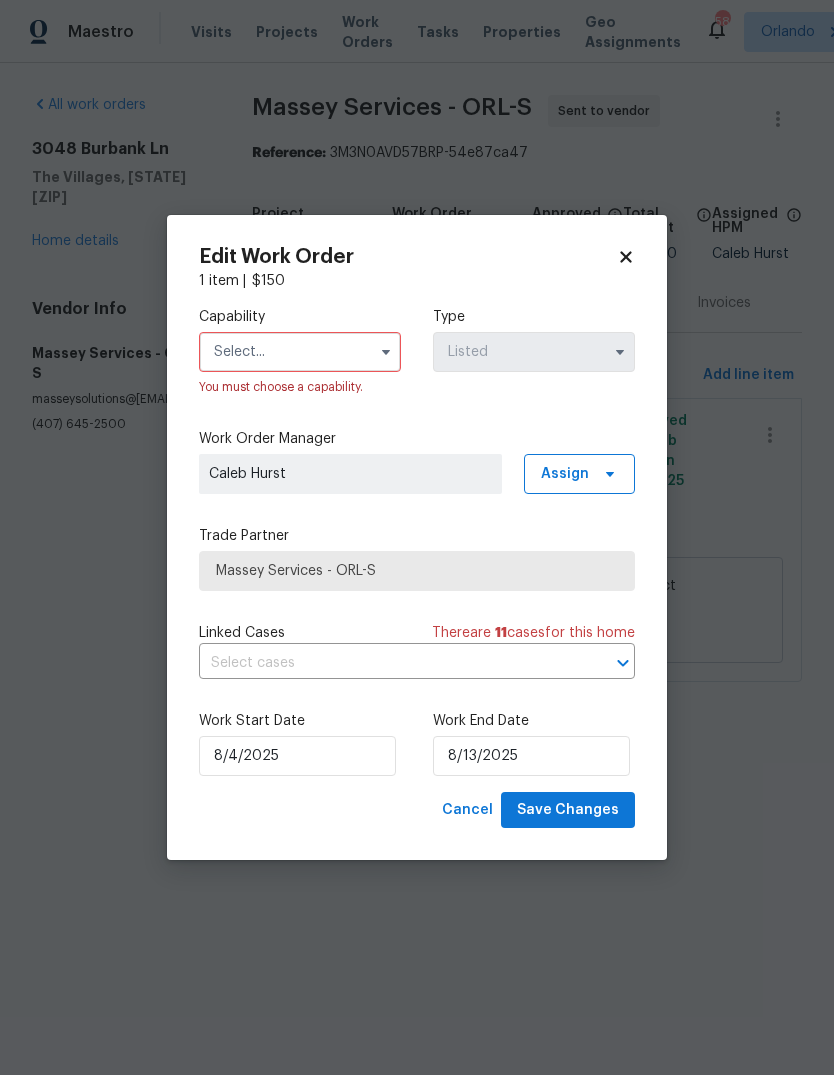 click at bounding box center [300, 352] 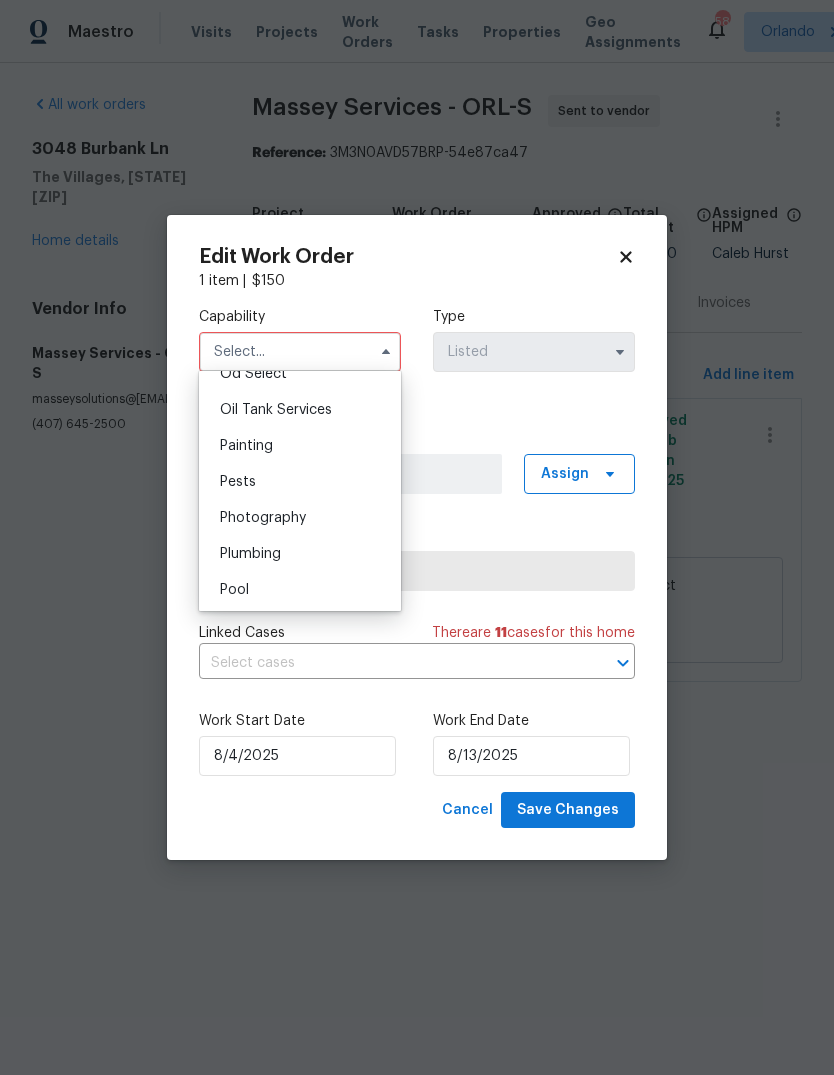 scroll, scrollTop: 1627, scrollLeft: 0, axis: vertical 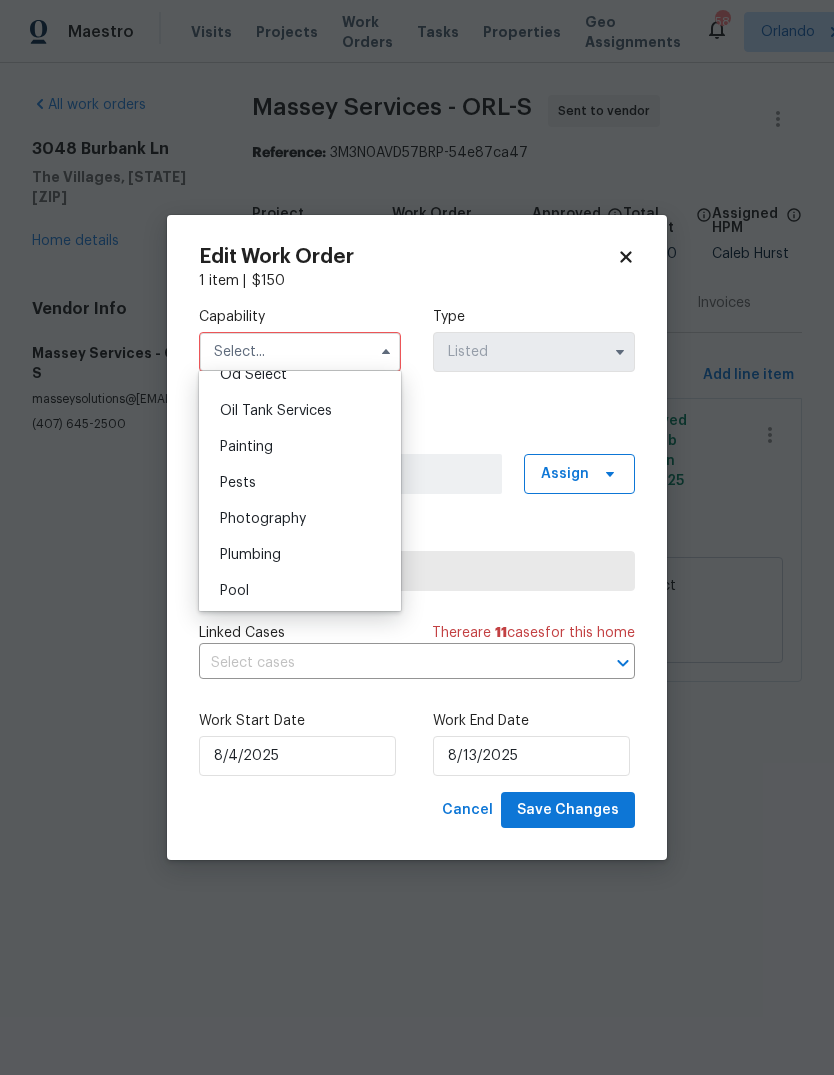 click on "Pests" at bounding box center [238, 483] 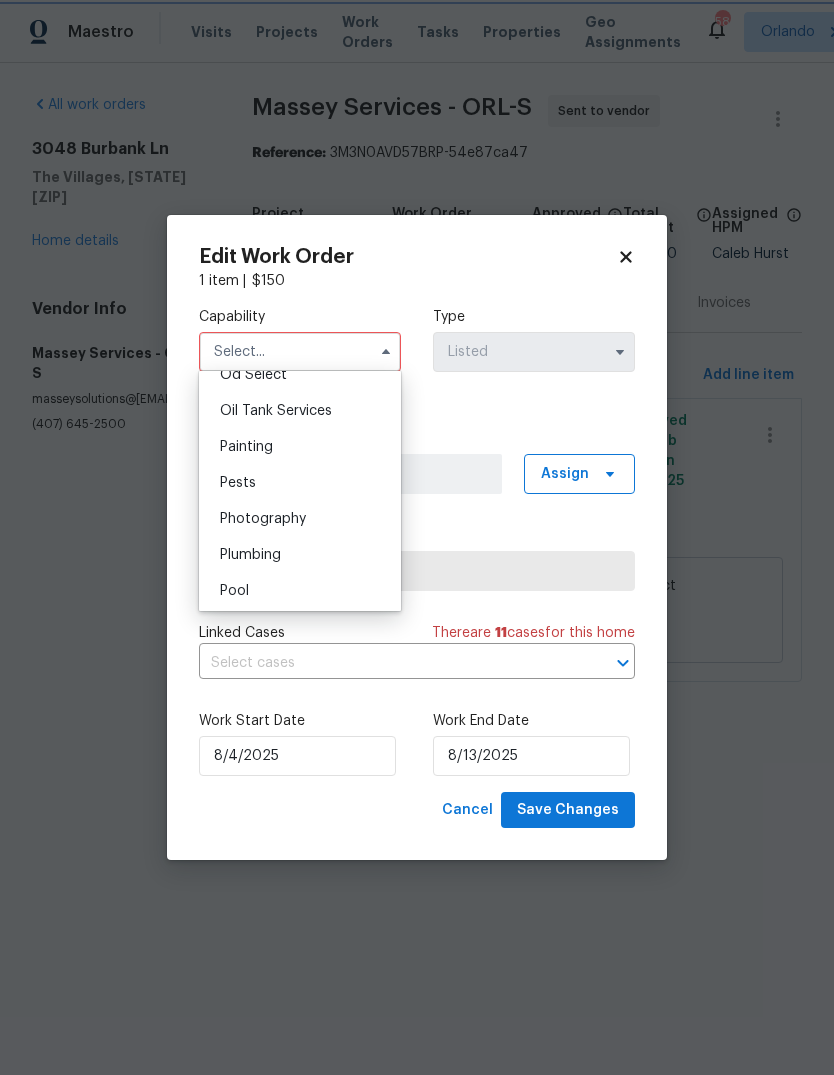 type on "Pests" 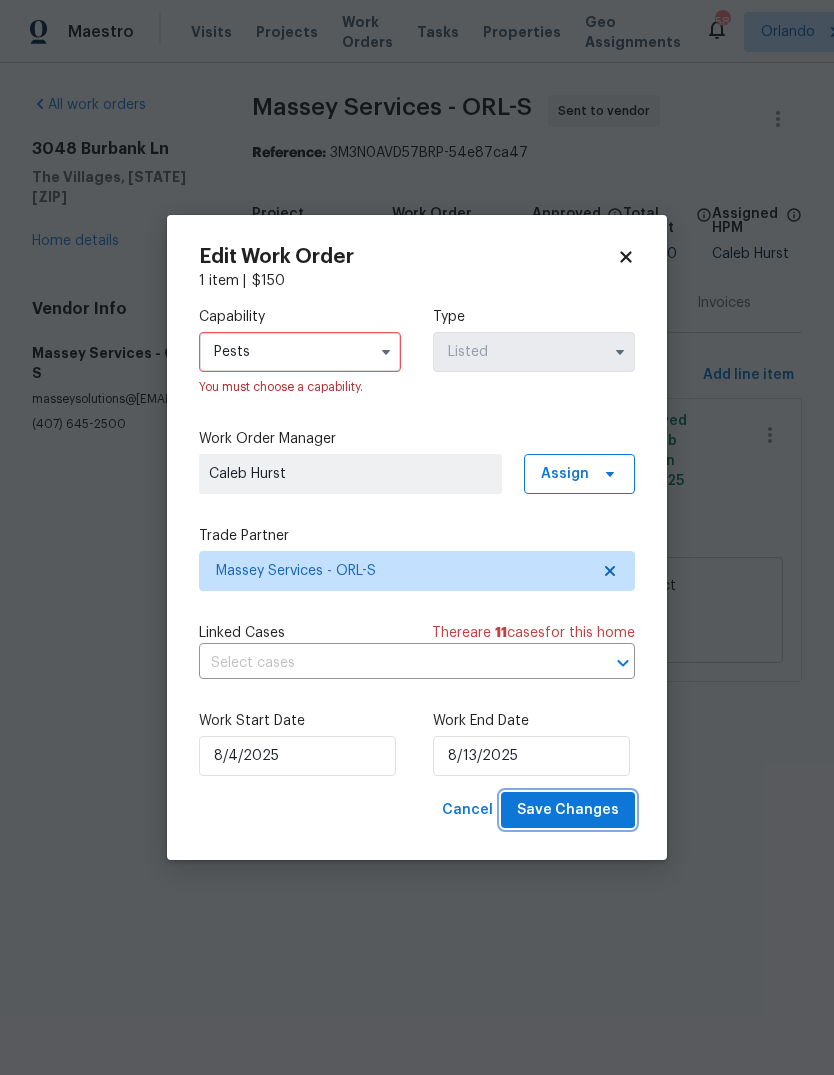 click on "Save Changes" at bounding box center [568, 810] 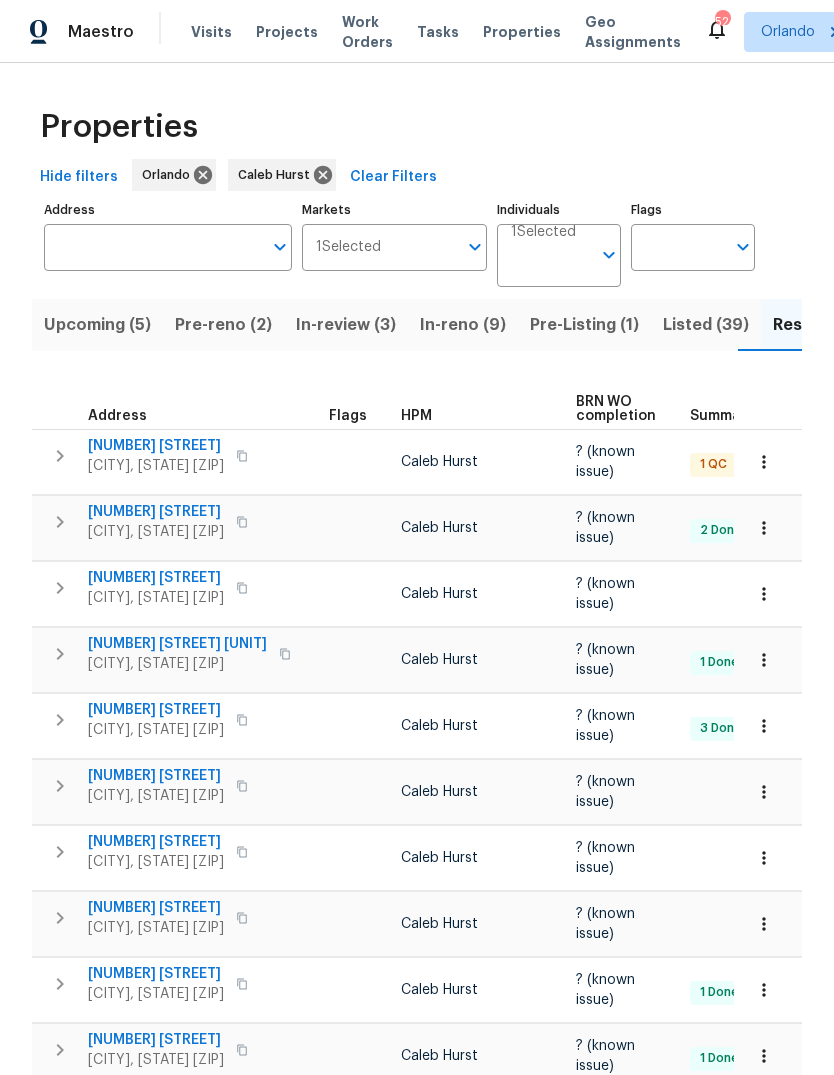 scroll, scrollTop: 63, scrollLeft: 0, axis: vertical 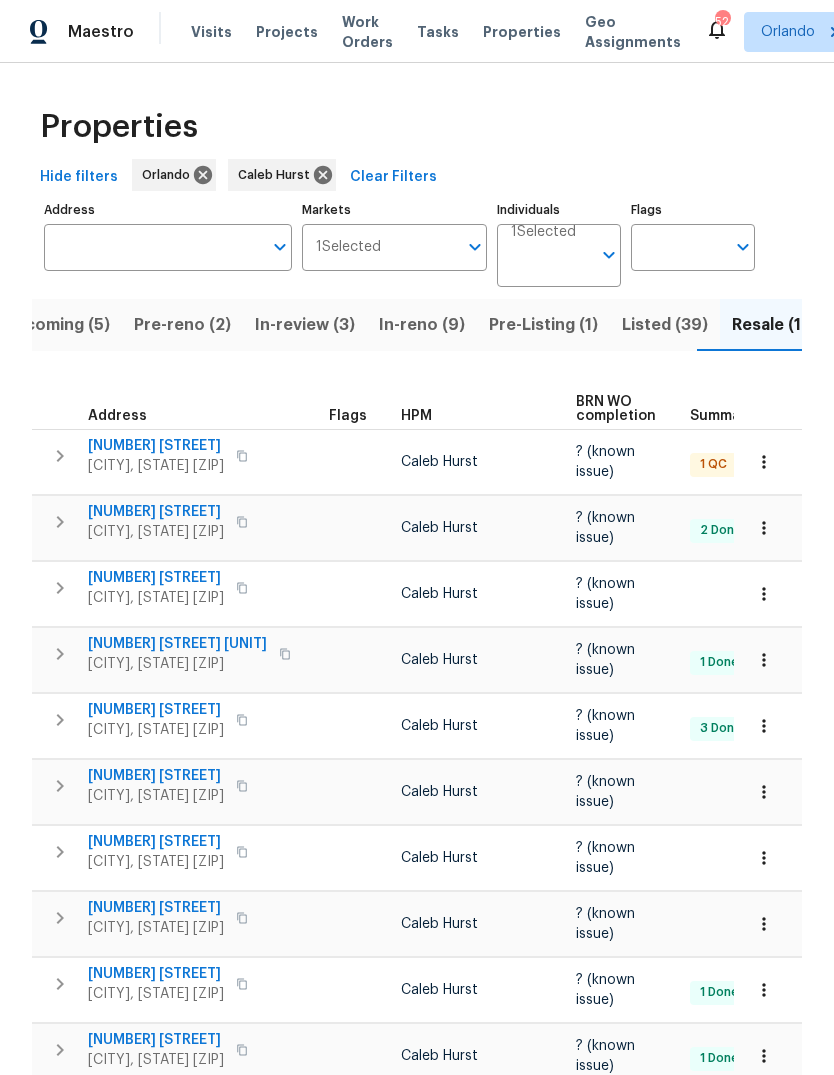 click on "Address" at bounding box center (153, 247) 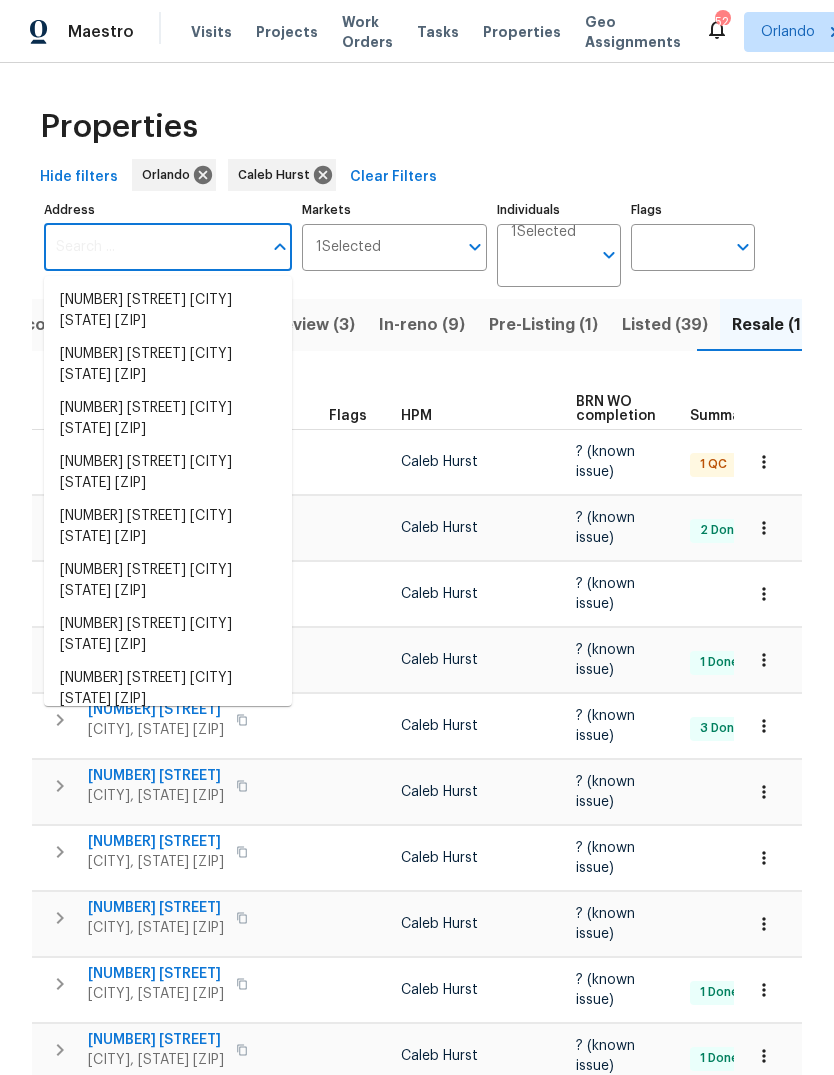 scroll, scrollTop: 62, scrollLeft: 0, axis: vertical 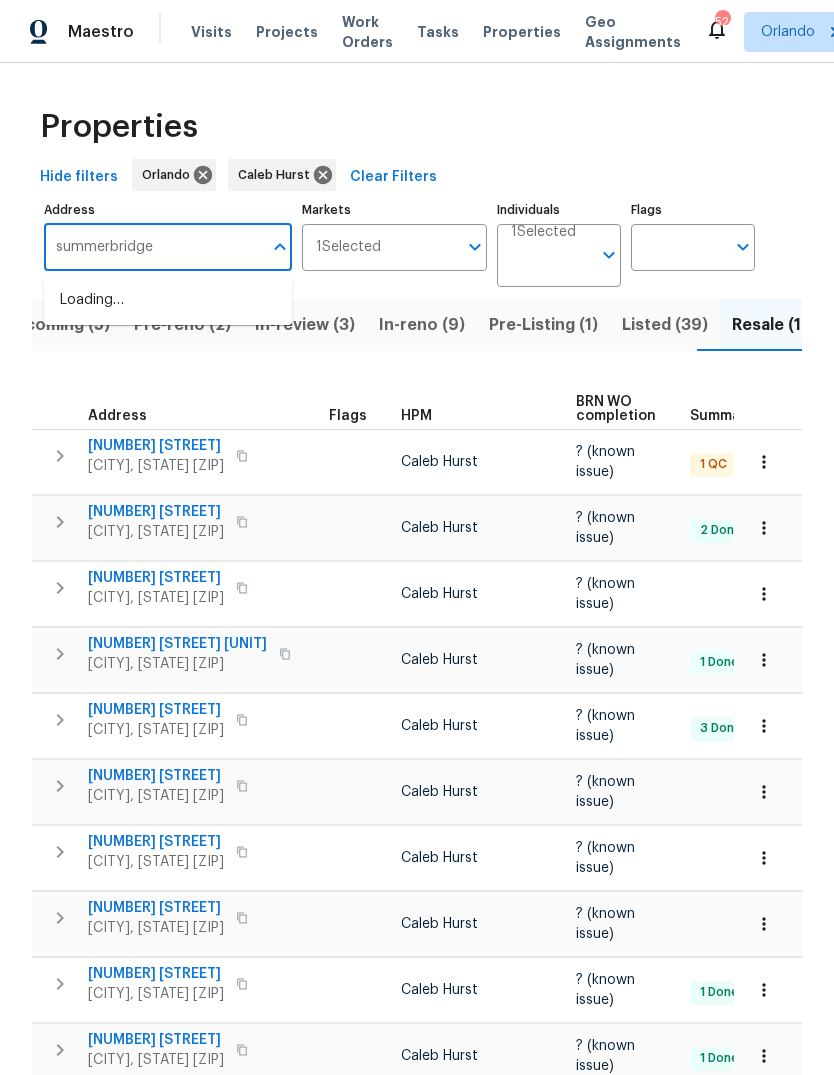 type on "summerbridge" 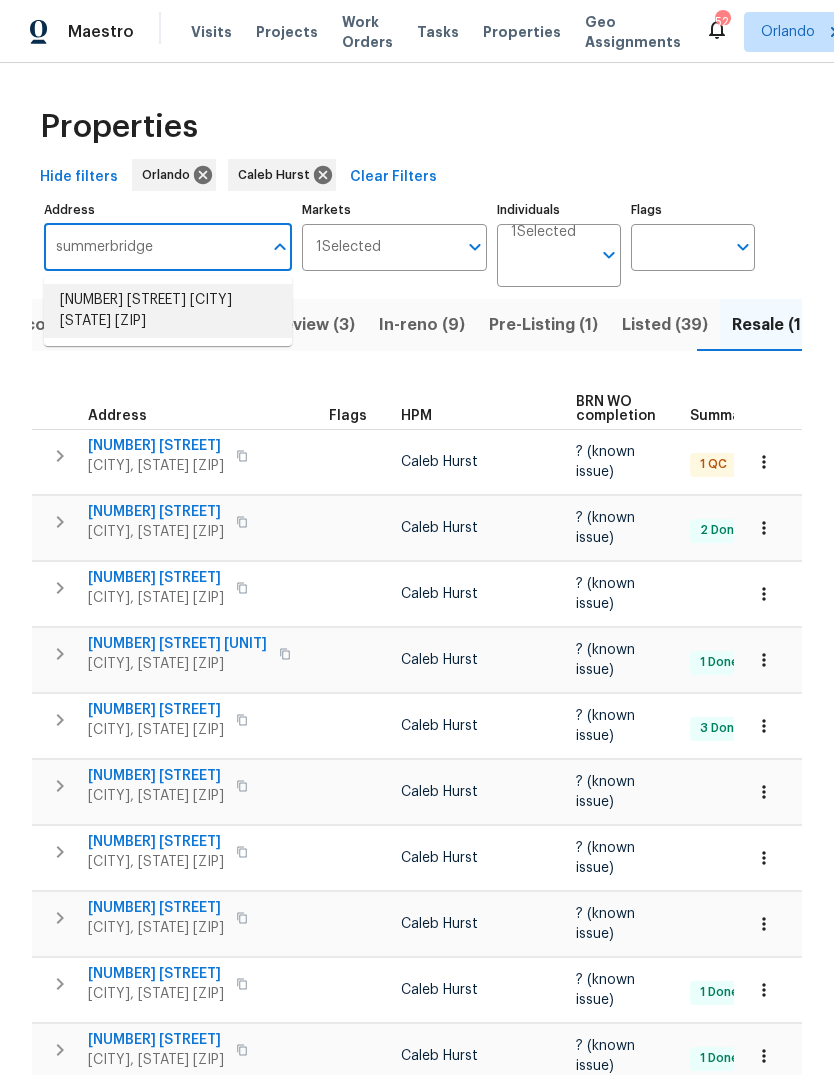 click on "[NUMBER] [STREET] [CITY] [STATE] [ZIP]" at bounding box center (168, 311) 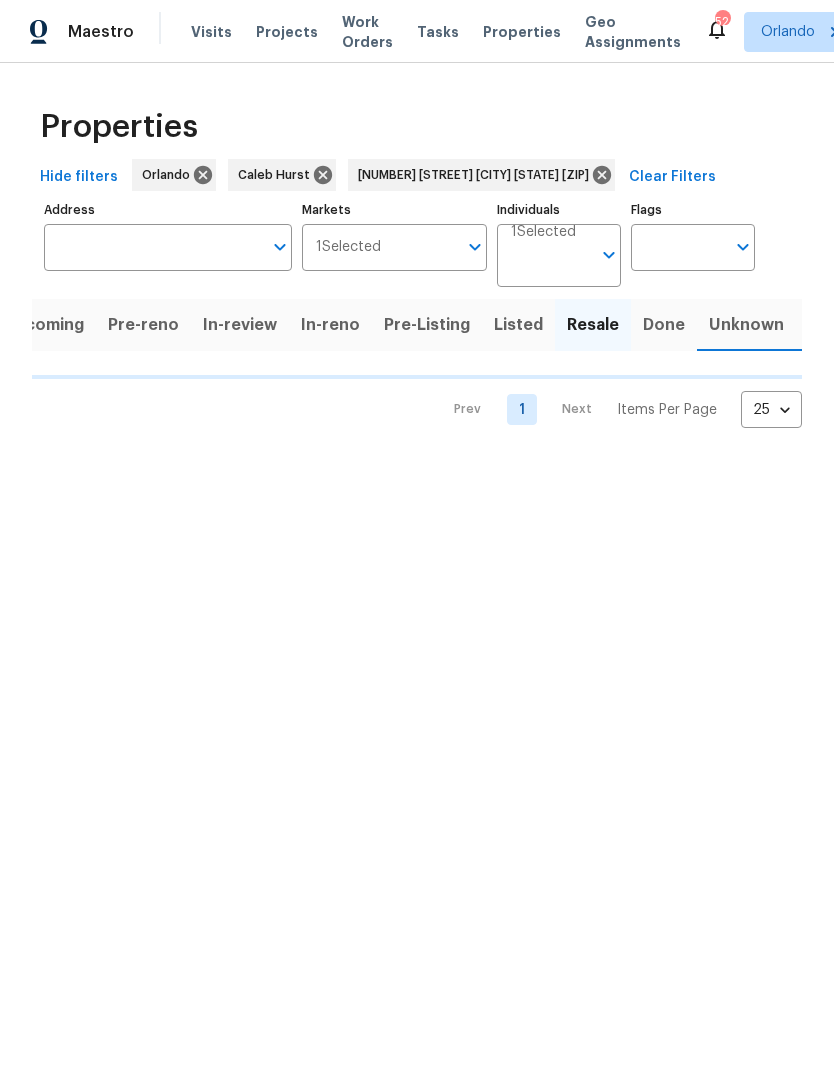 scroll, scrollTop: 0, scrollLeft: 0, axis: both 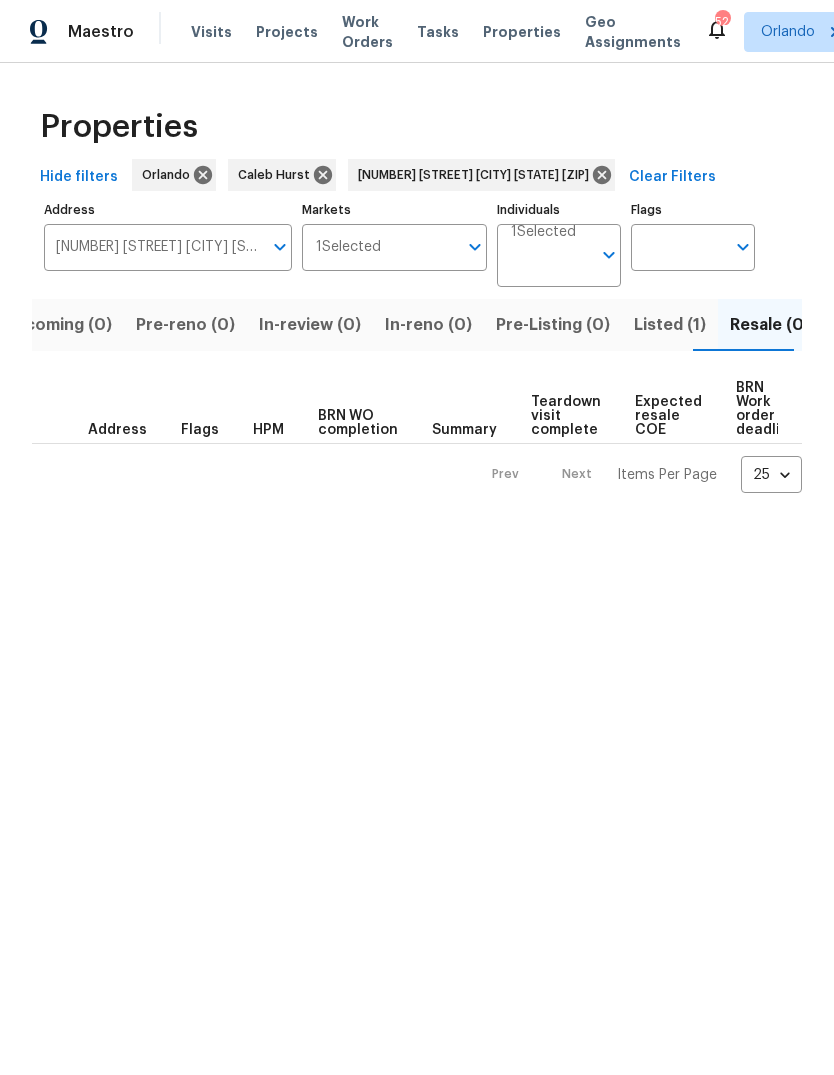 click on "Listed (1)" at bounding box center (670, 325) 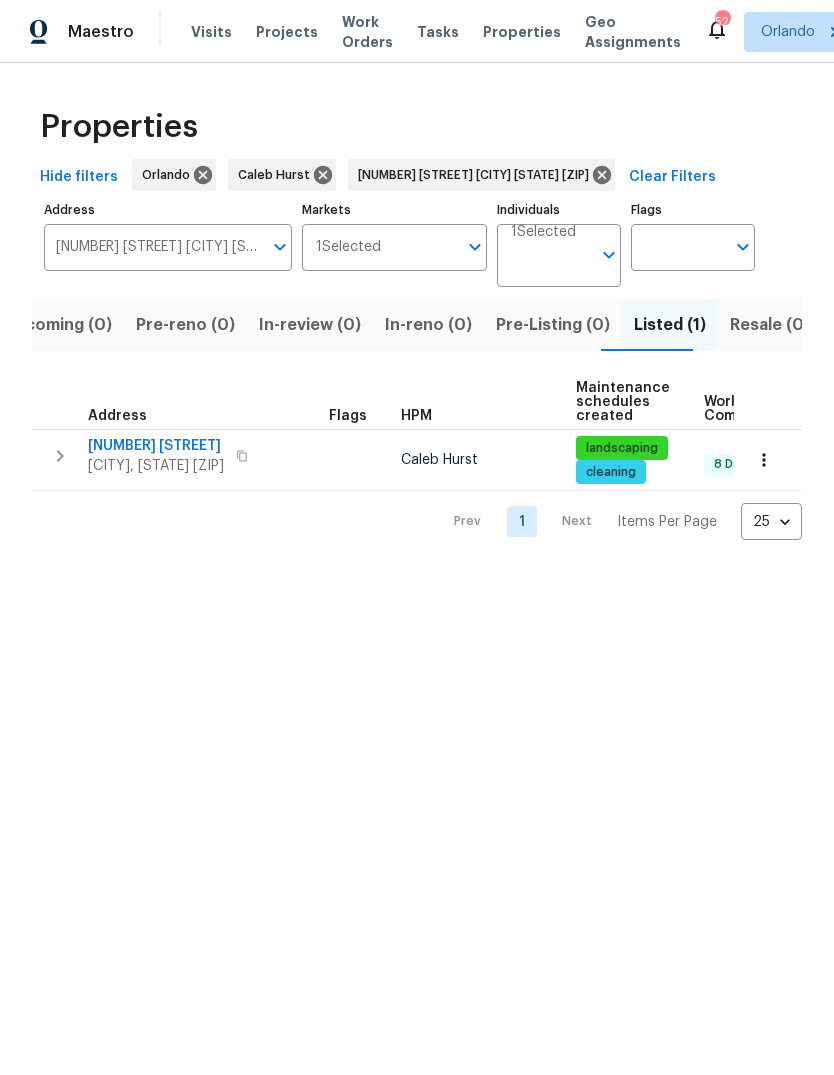 click 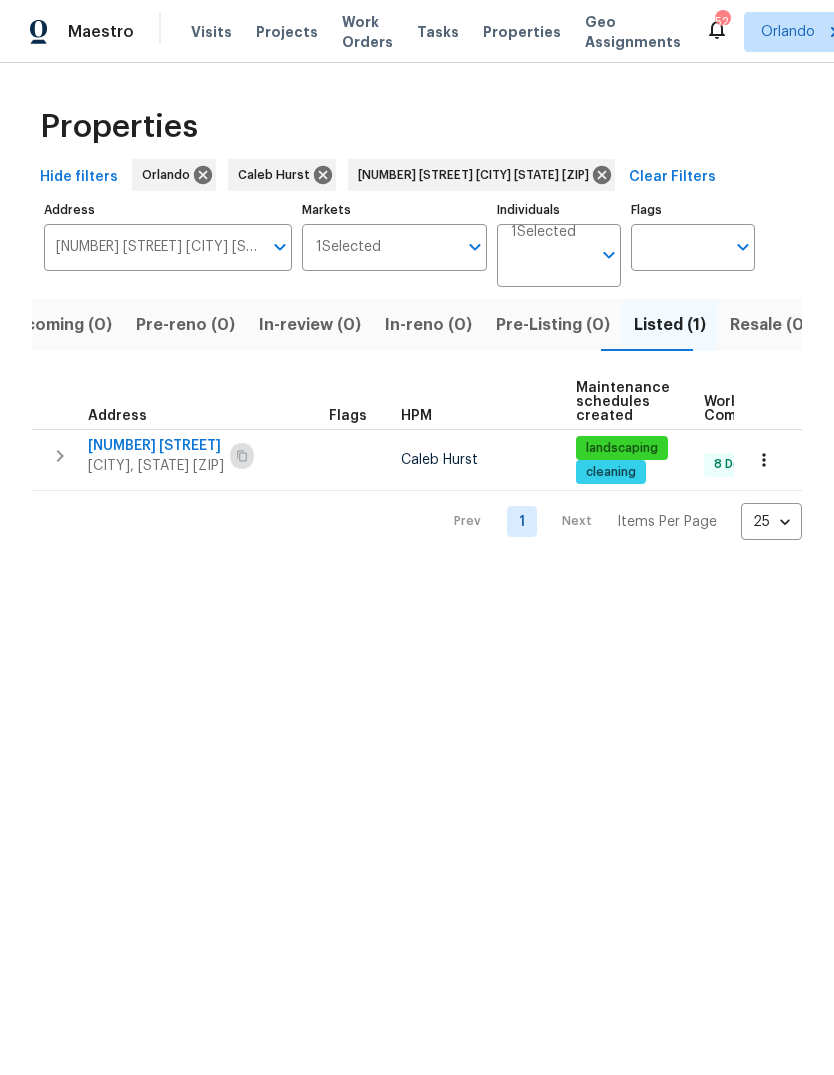 click at bounding box center (242, 456) 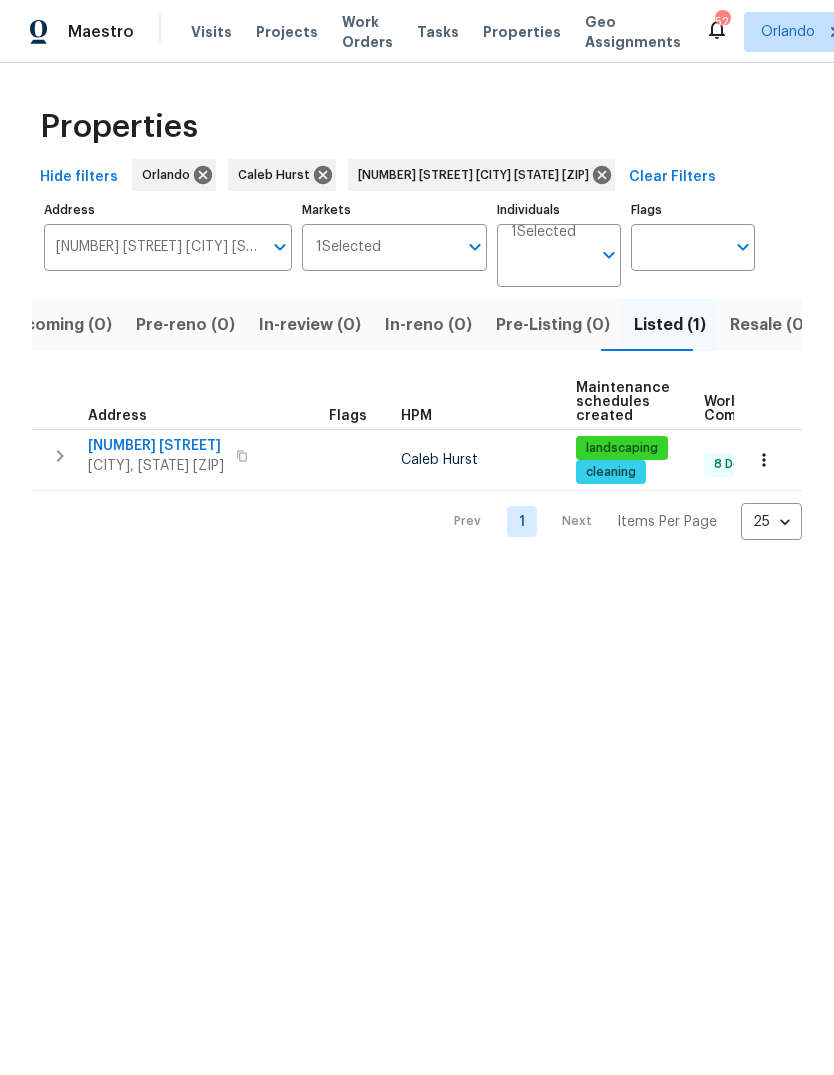 click 